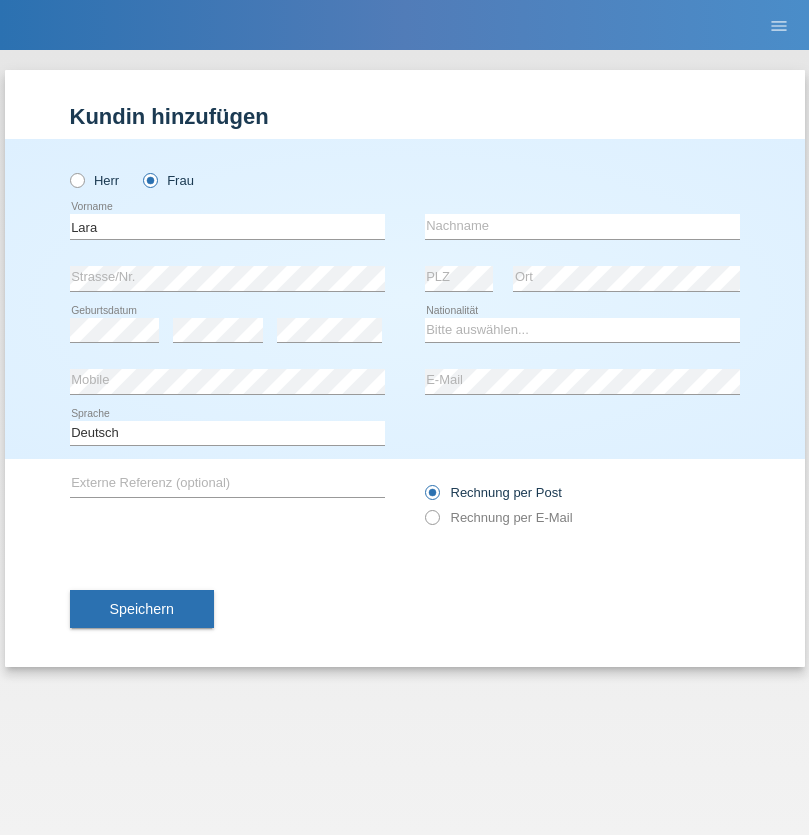 scroll, scrollTop: 0, scrollLeft: 0, axis: both 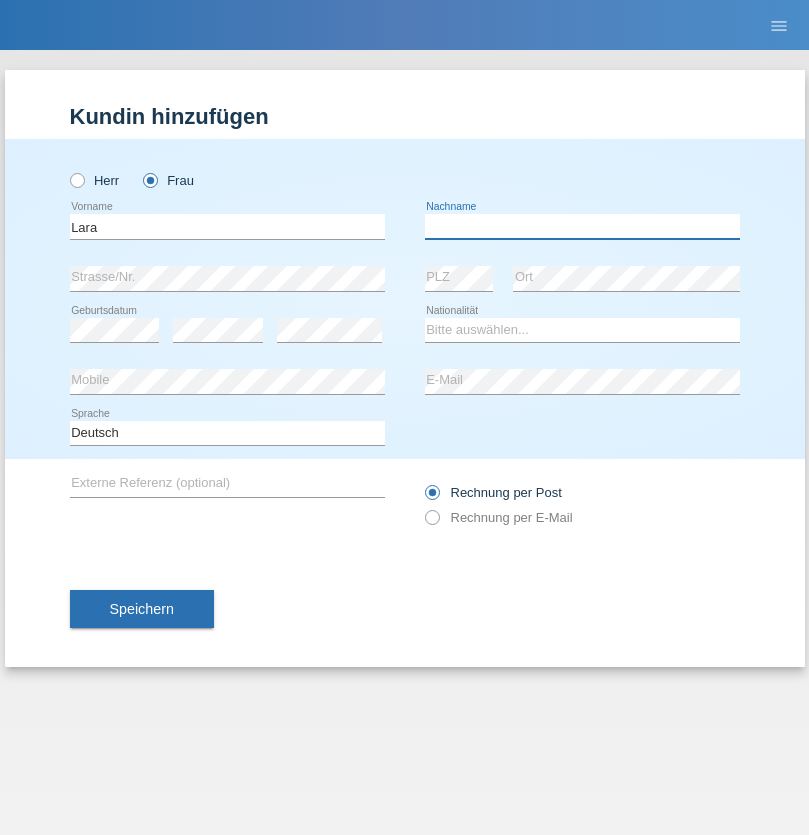 click at bounding box center [582, 226] 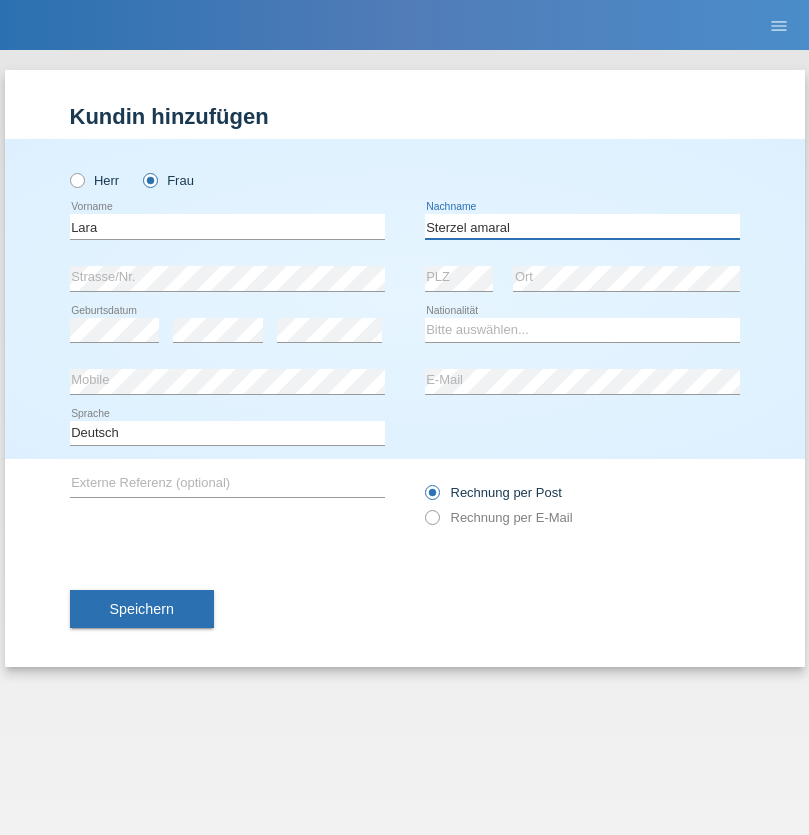 type on "Sterzel amaral" 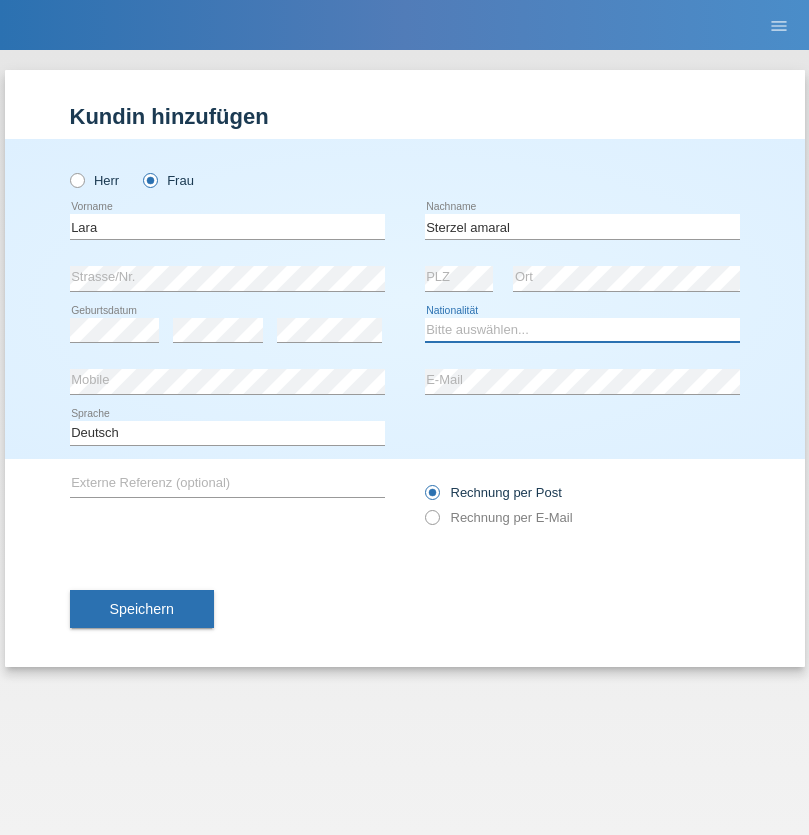 select on "PT" 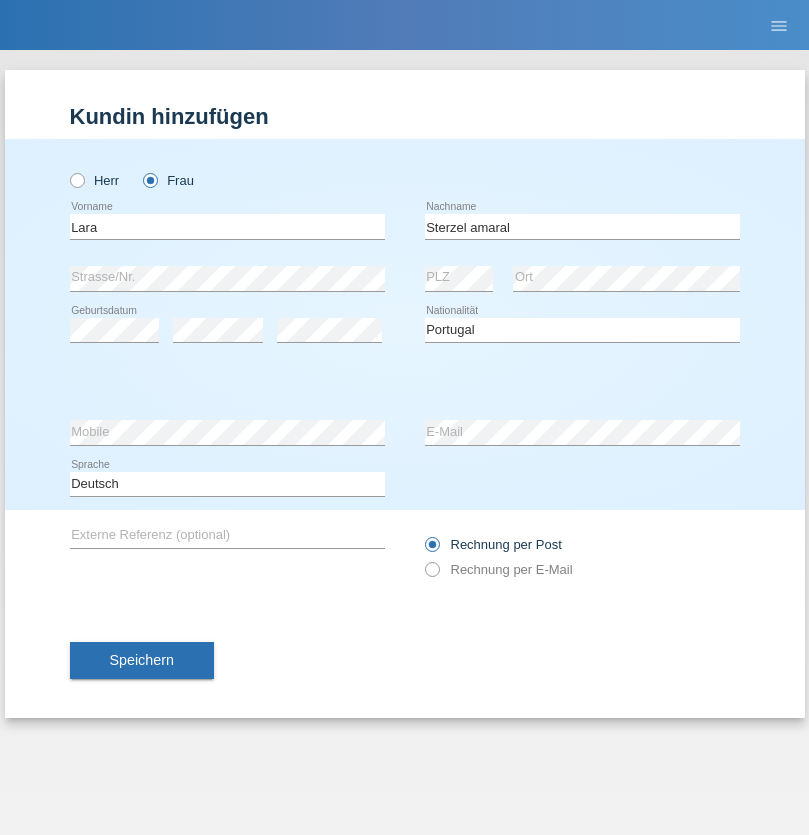select on "C" 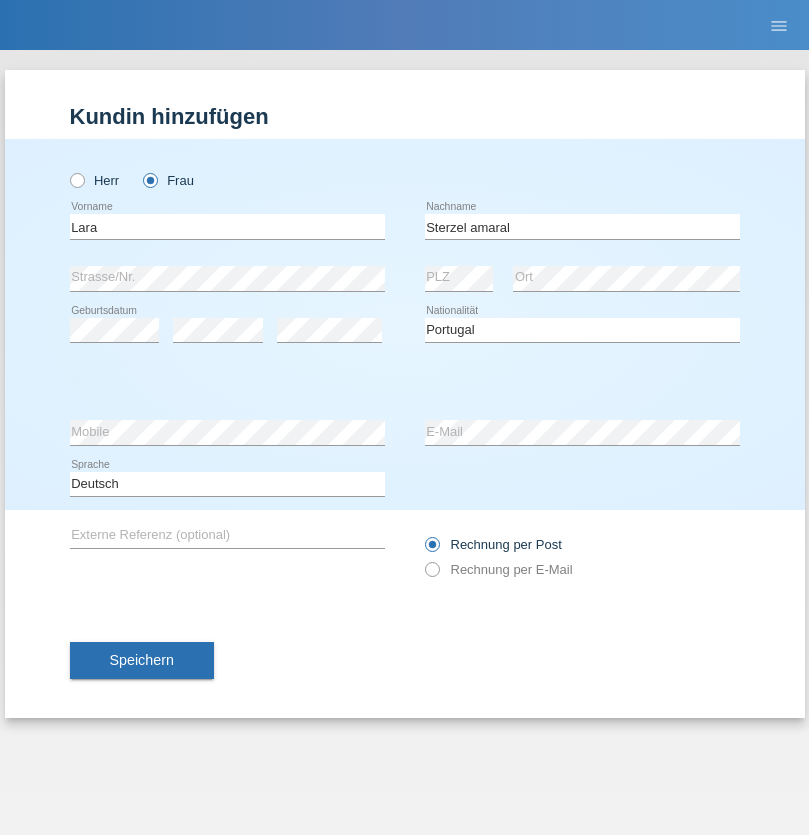 select on "21" 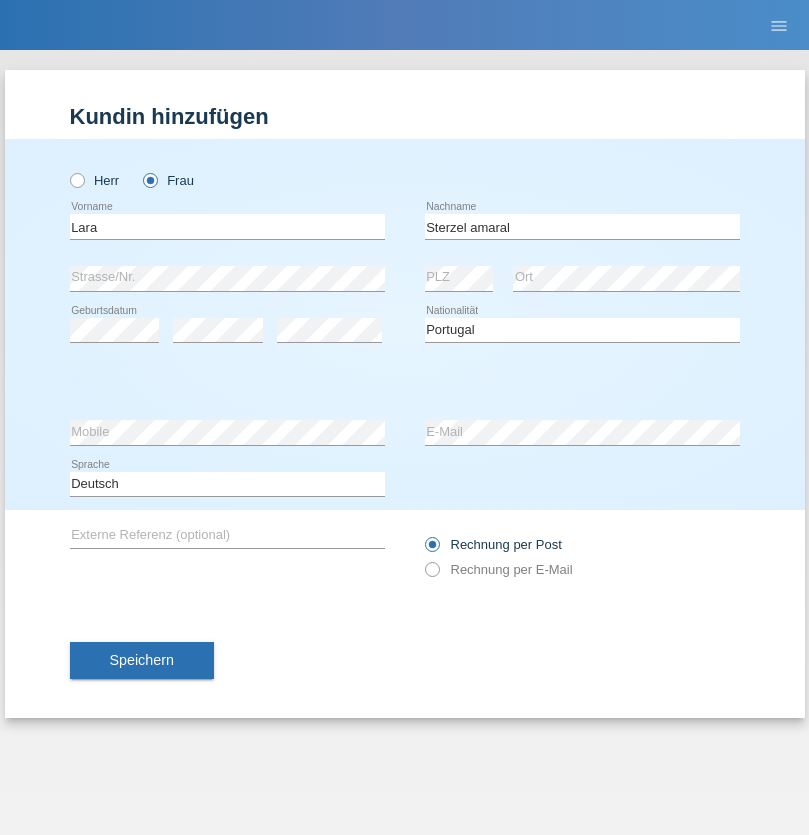 select on "09" 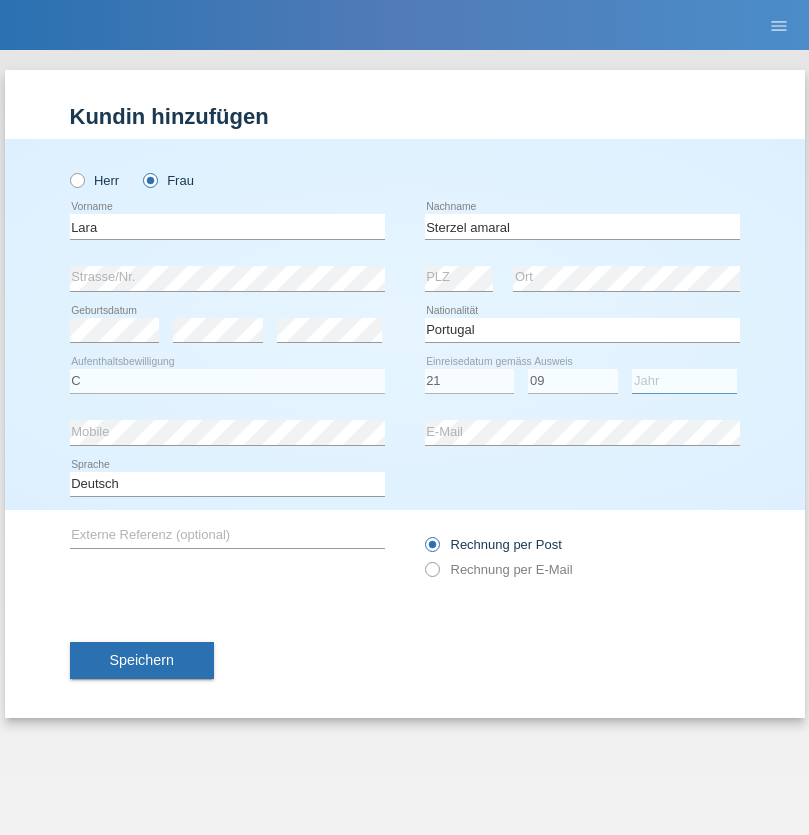 select on "2006" 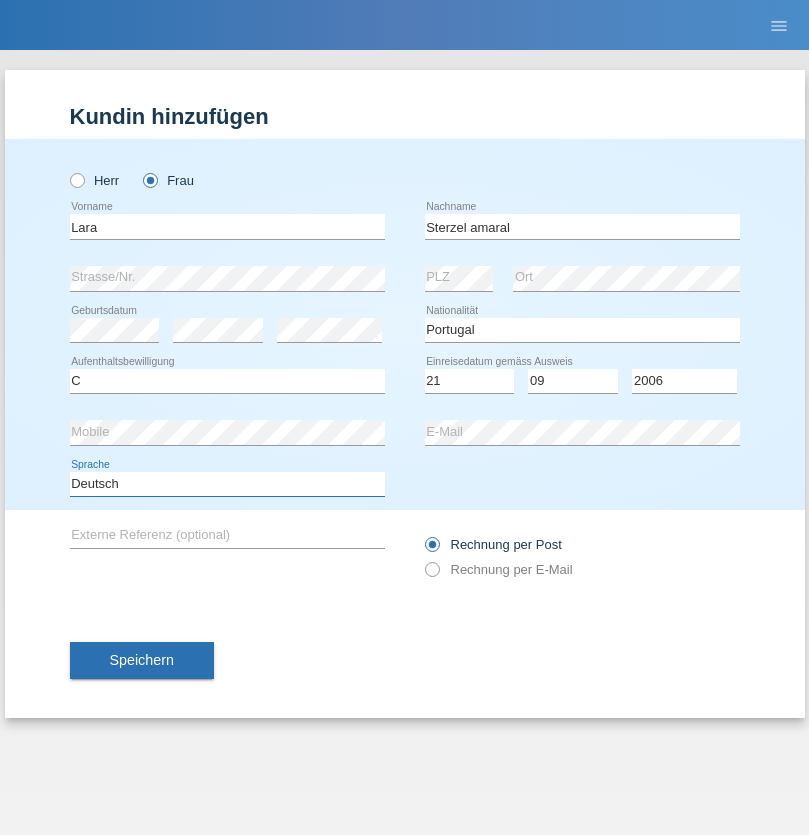 select on "en" 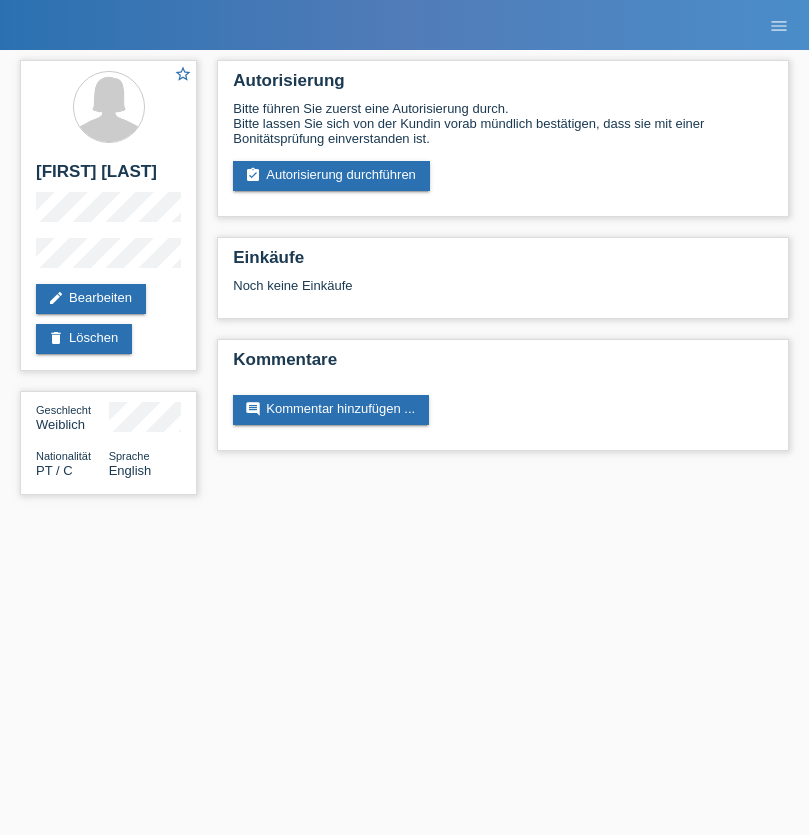 scroll, scrollTop: 0, scrollLeft: 0, axis: both 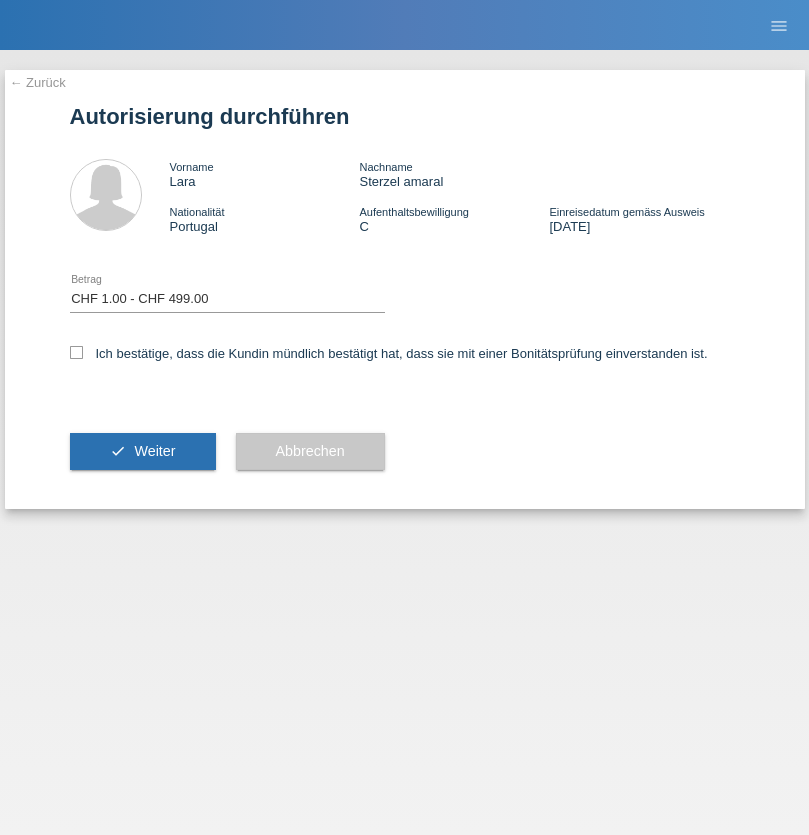 select on "1" 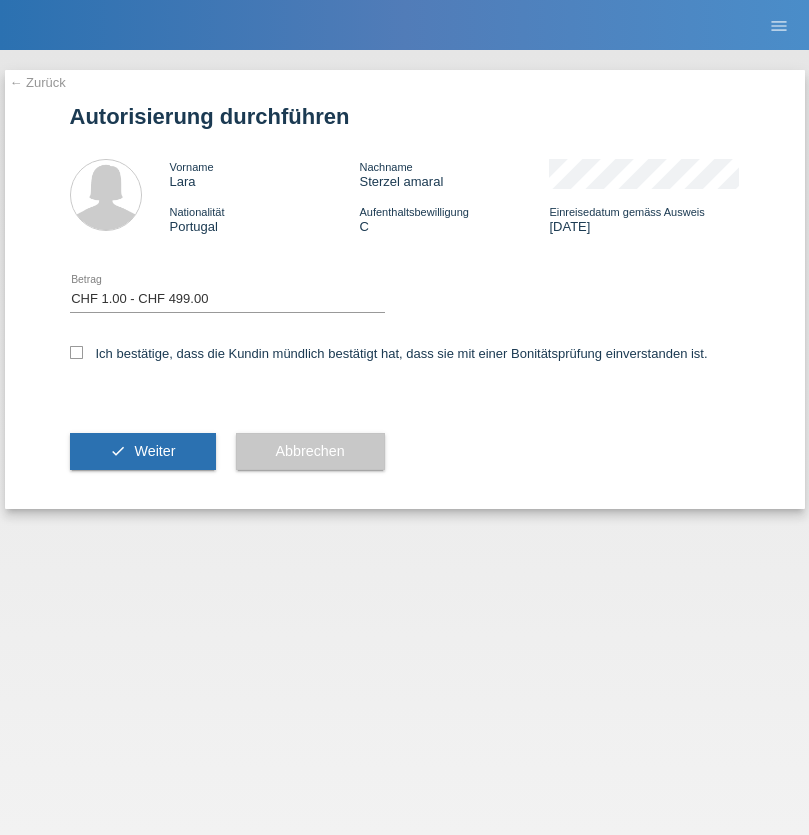 checkbox on "true" 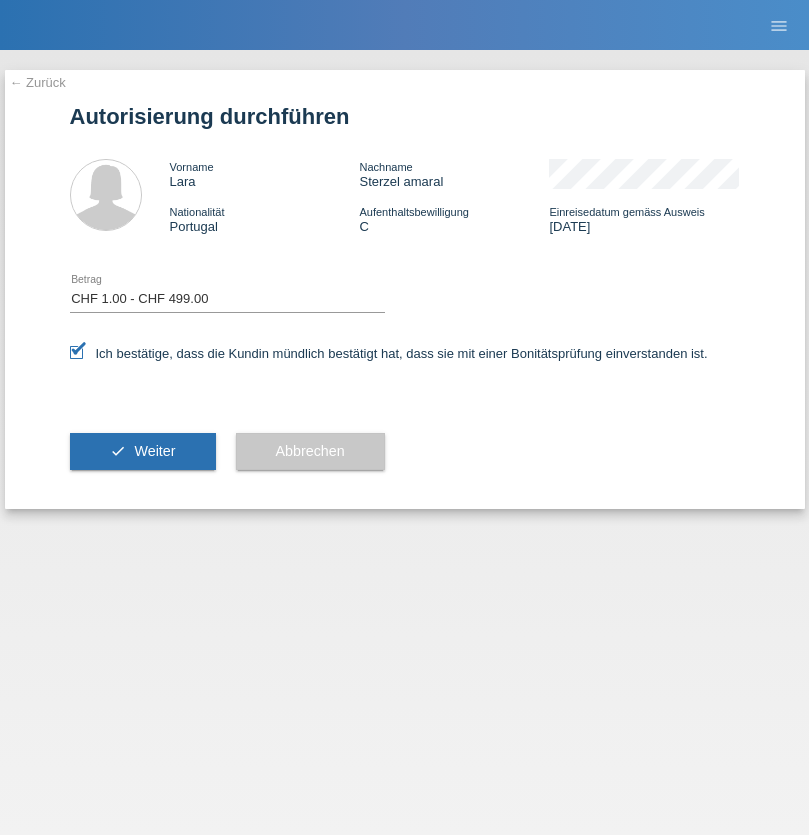 scroll, scrollTop: 0, scrollLeft: 0, axis: both 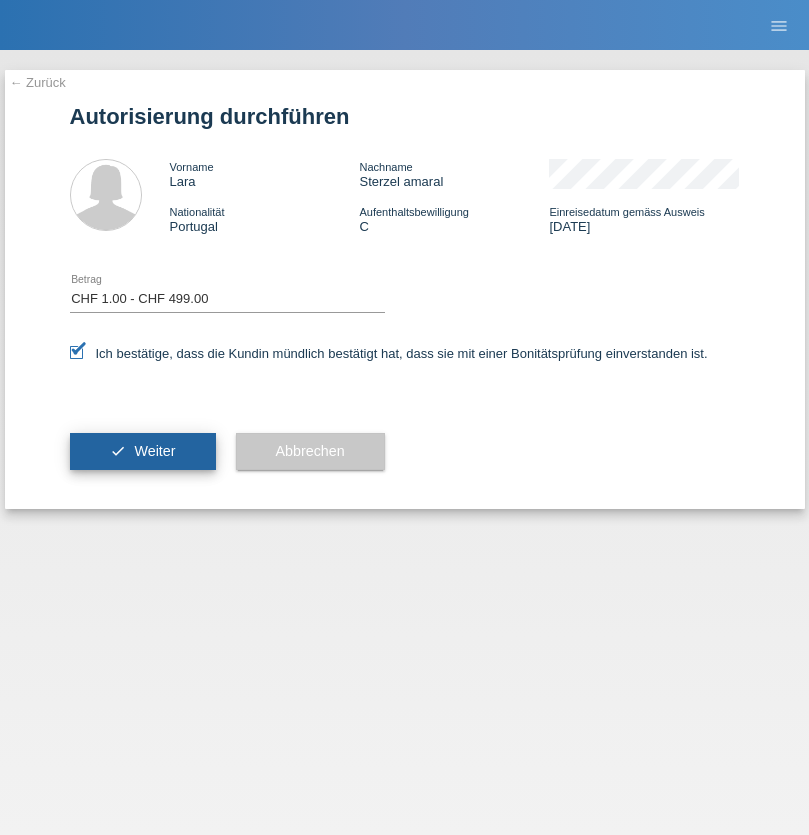 click on "Weiter" at bounding box center (154, 451) 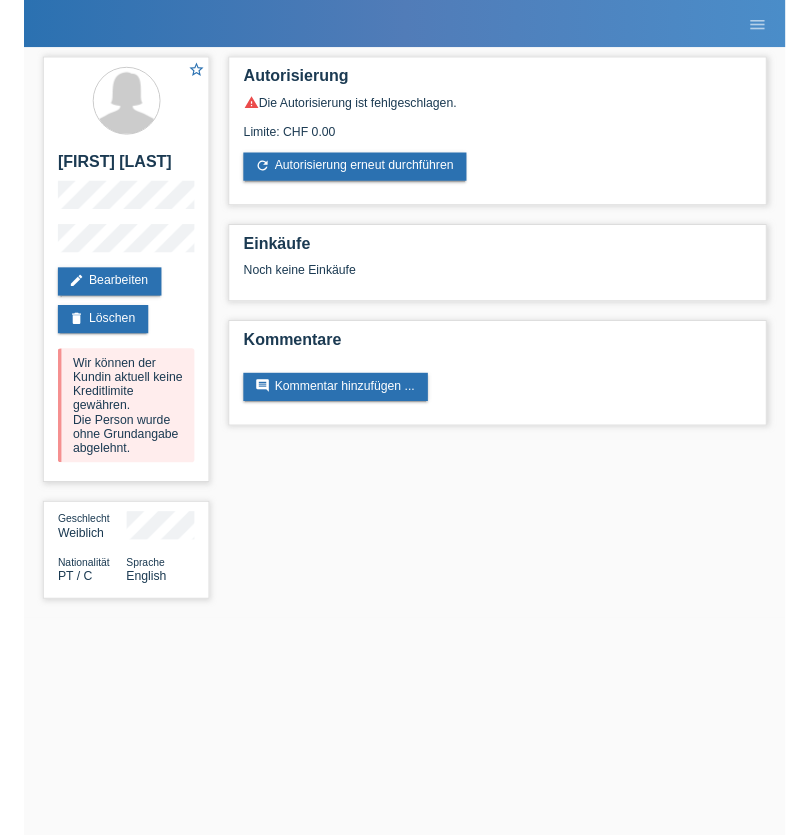 scroll, scrollTop: 0, scrollLeft: 0, axis: both 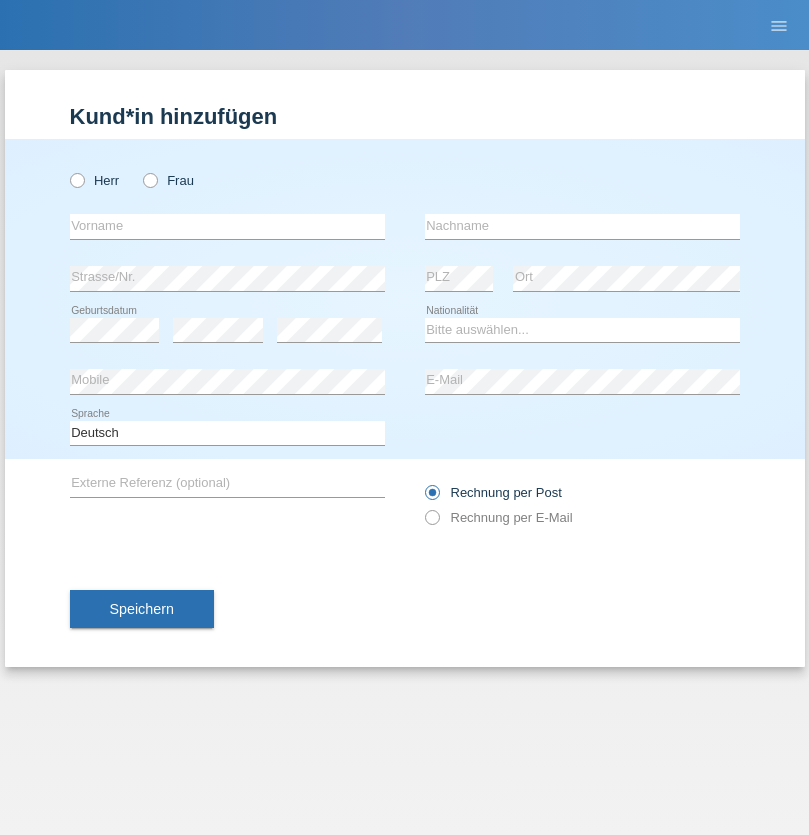 radio on "true" 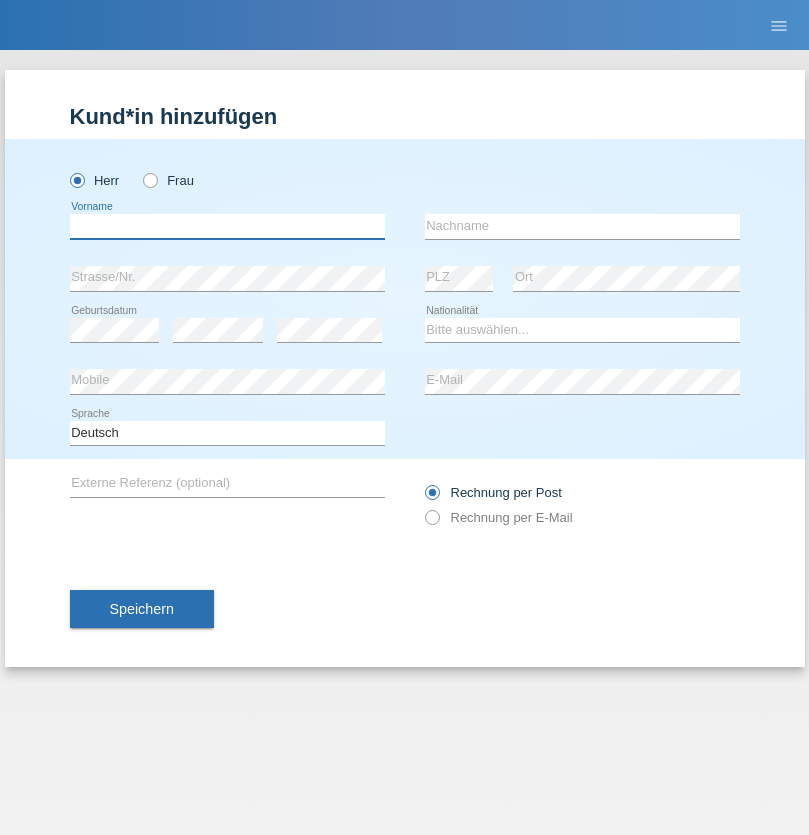 click at bounding box center (227, 226) 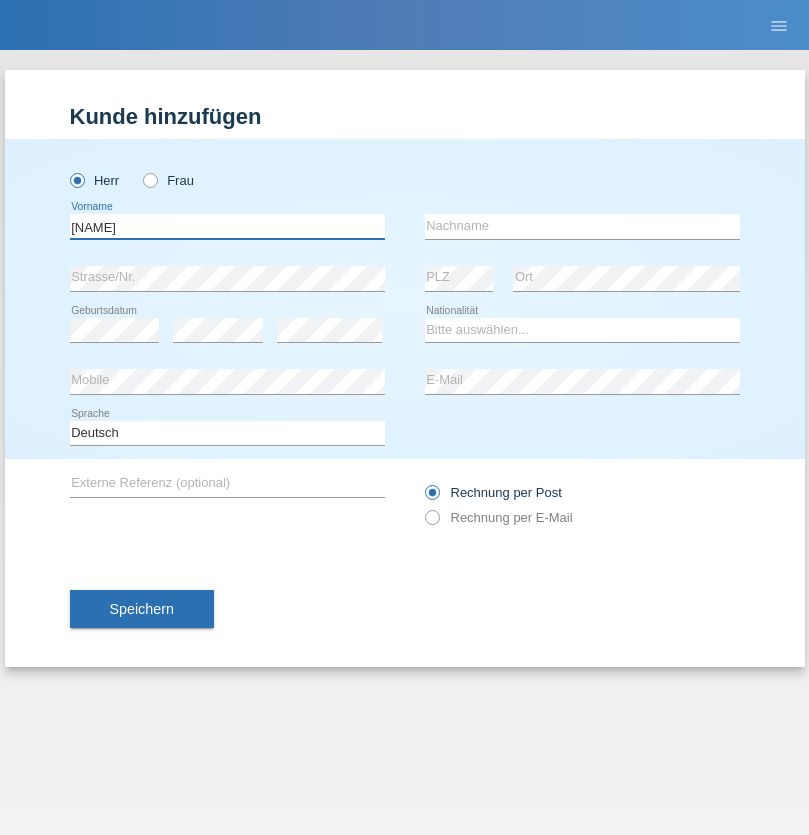 type on "Lars" 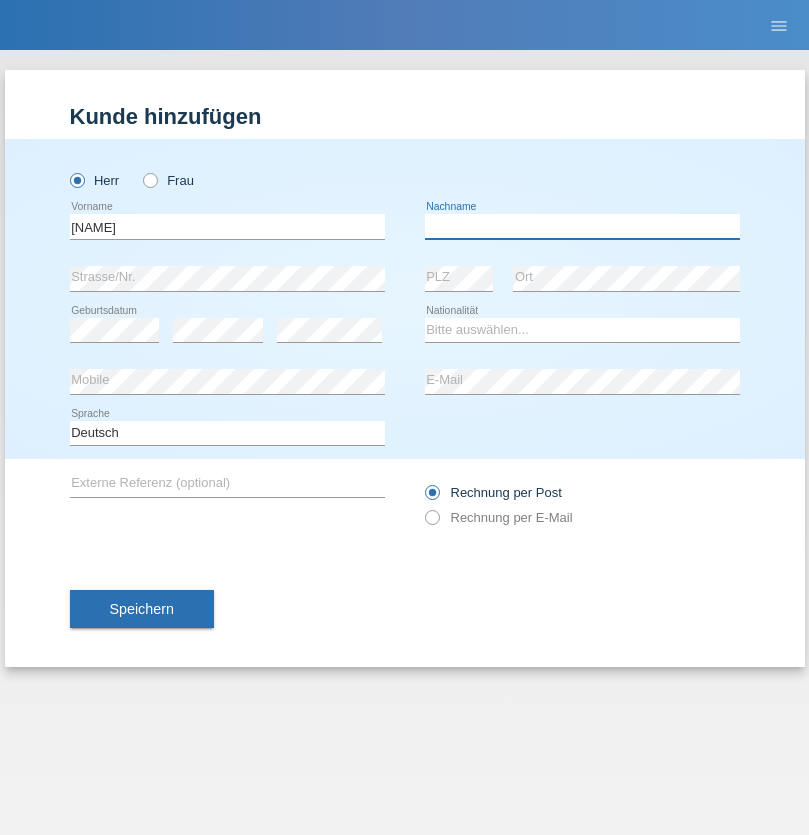 click at bounding box center (582, 226) 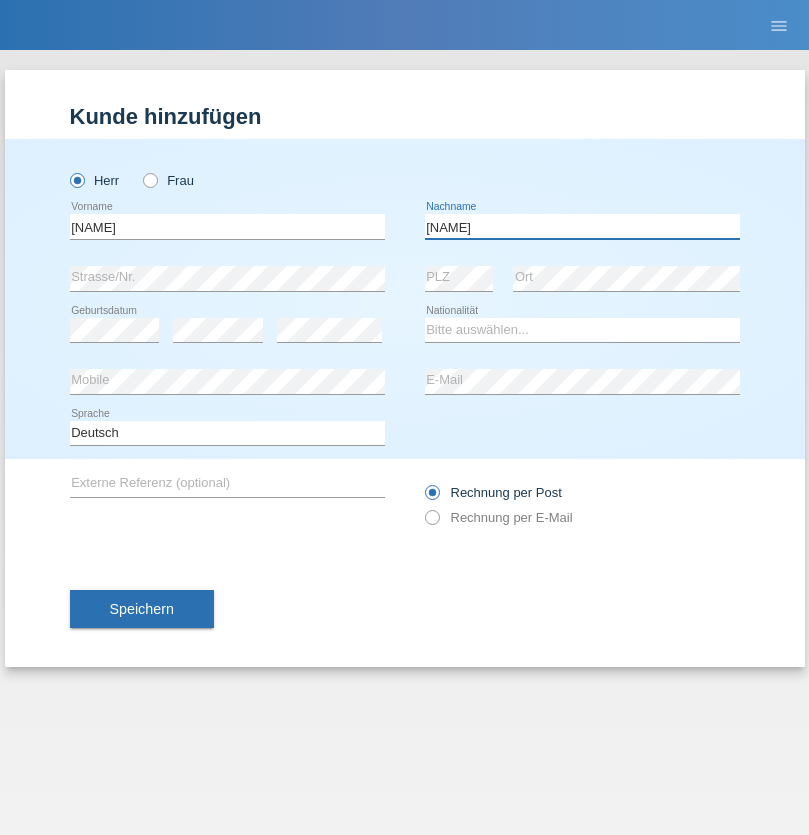type on "Biedermann" 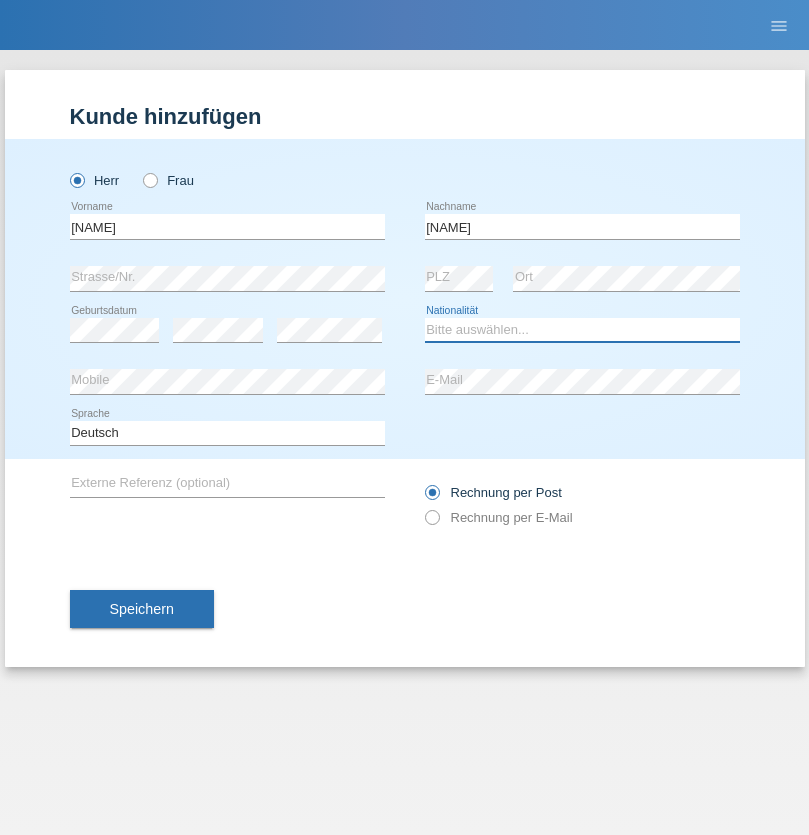 select on "CH" 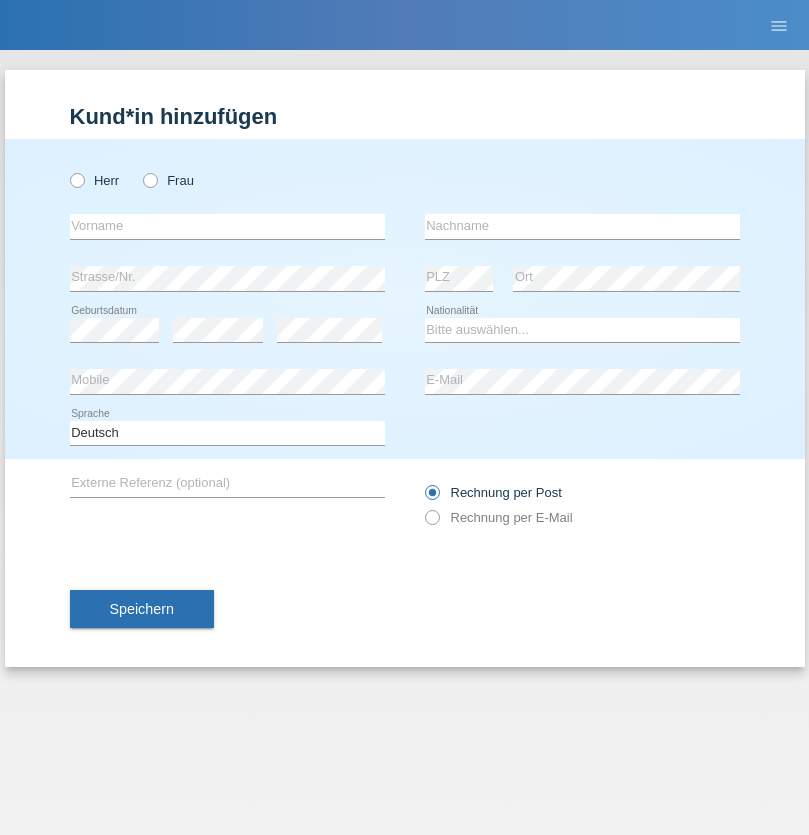 scroll, scrollTop: 0, scrollLeft: 0, axis: both 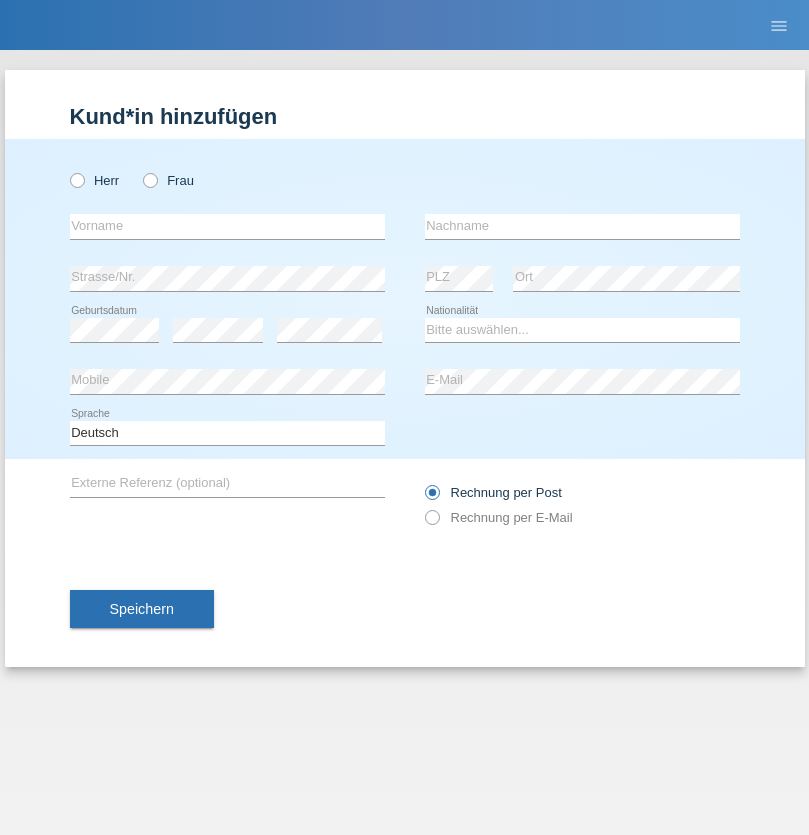 radio on "true" 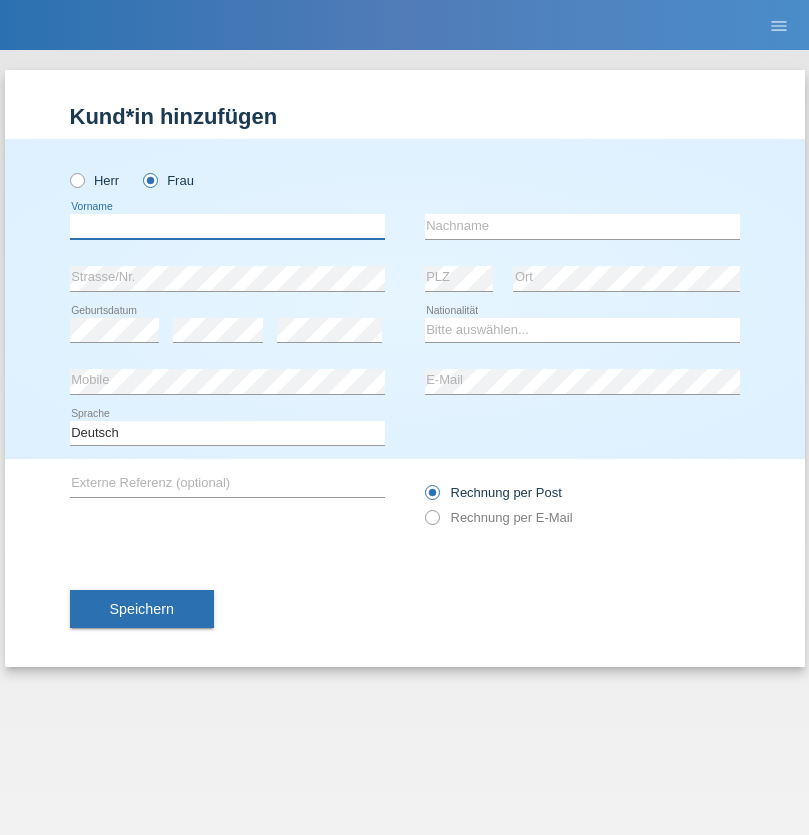click at bounding box center (227, 226) 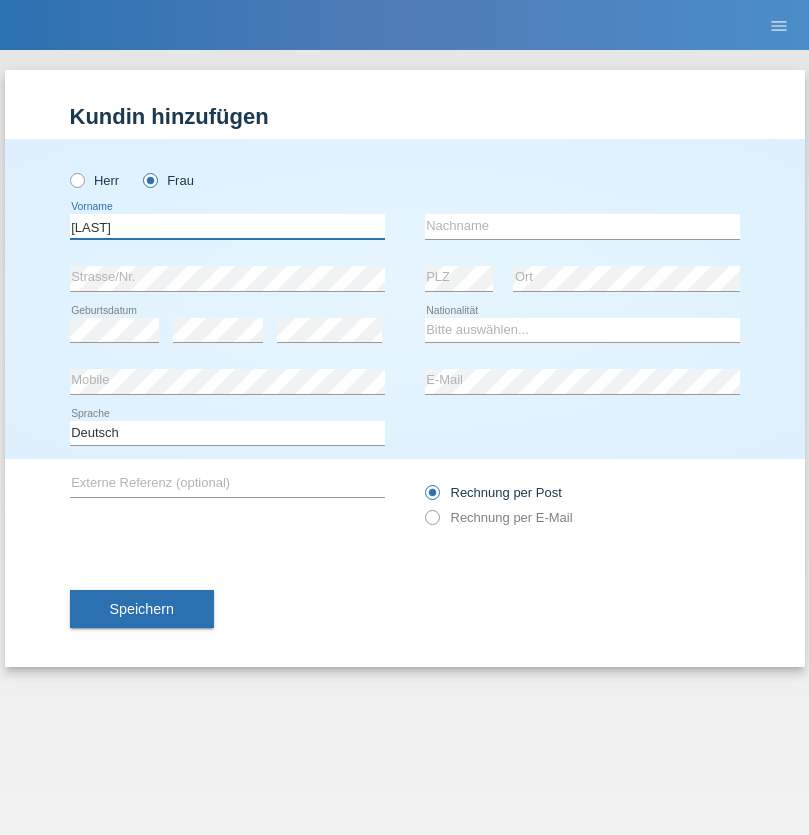 type on "Nalisha" 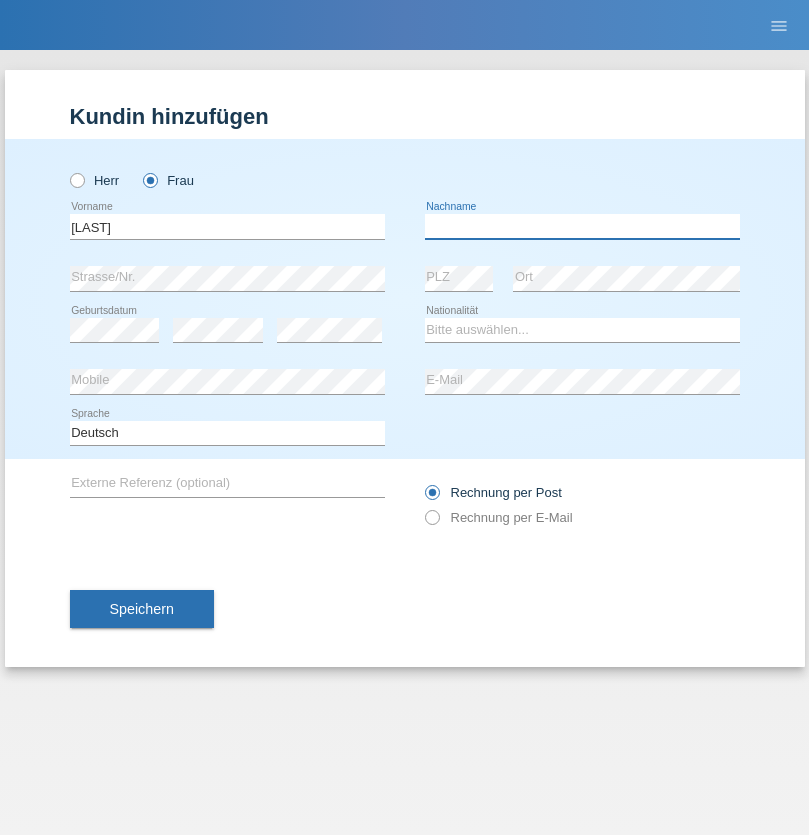 click at bounding box center [582, 226] 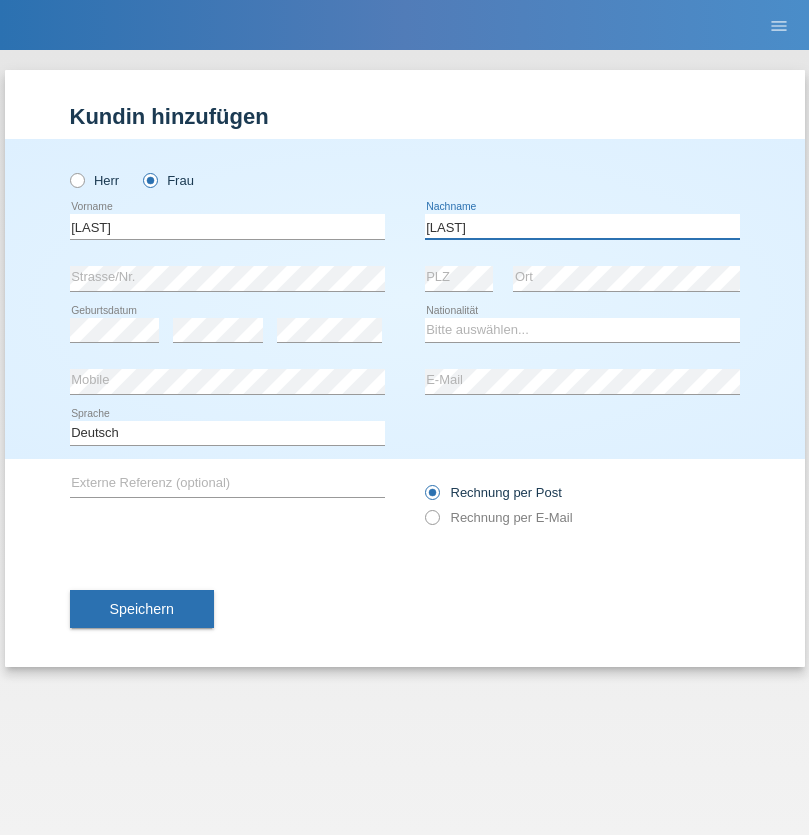 type on "[LAST]" 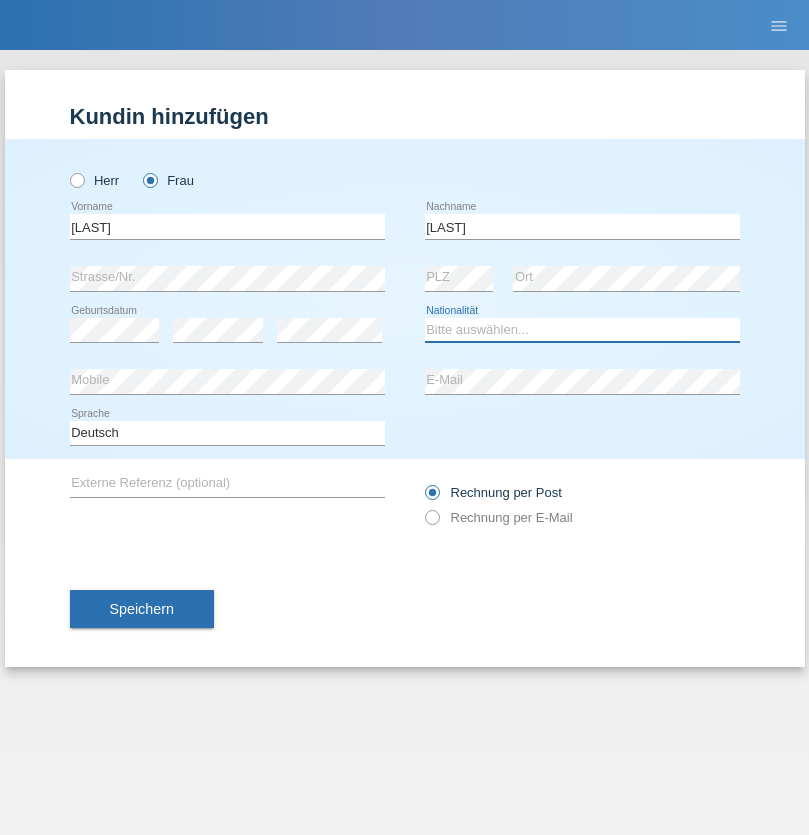 select on "CH" 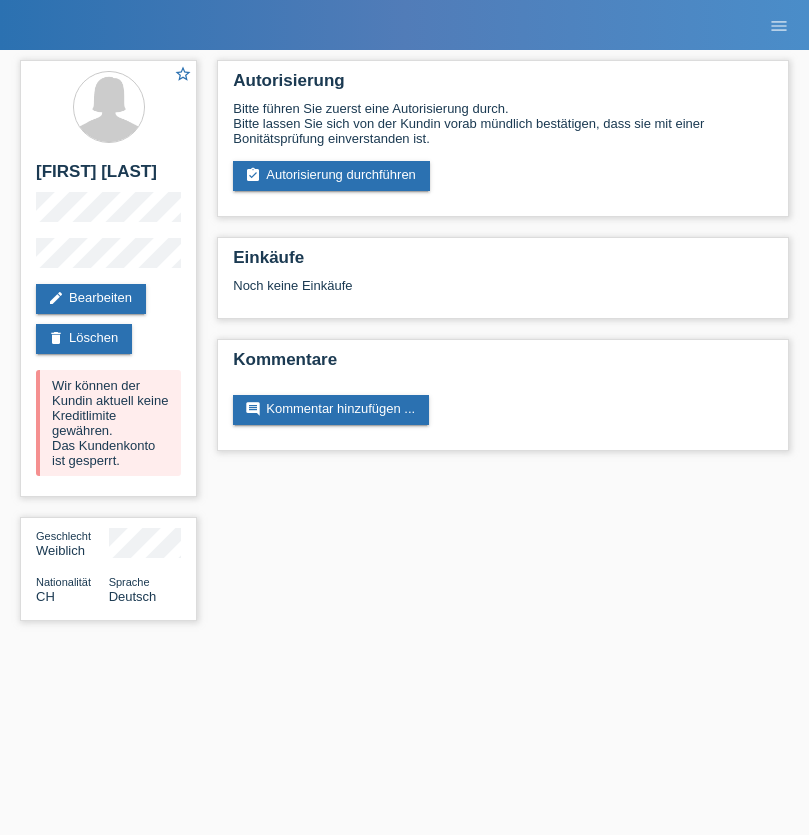 scroll, scrollTop: 0, scrollLeft: 0, axis: both 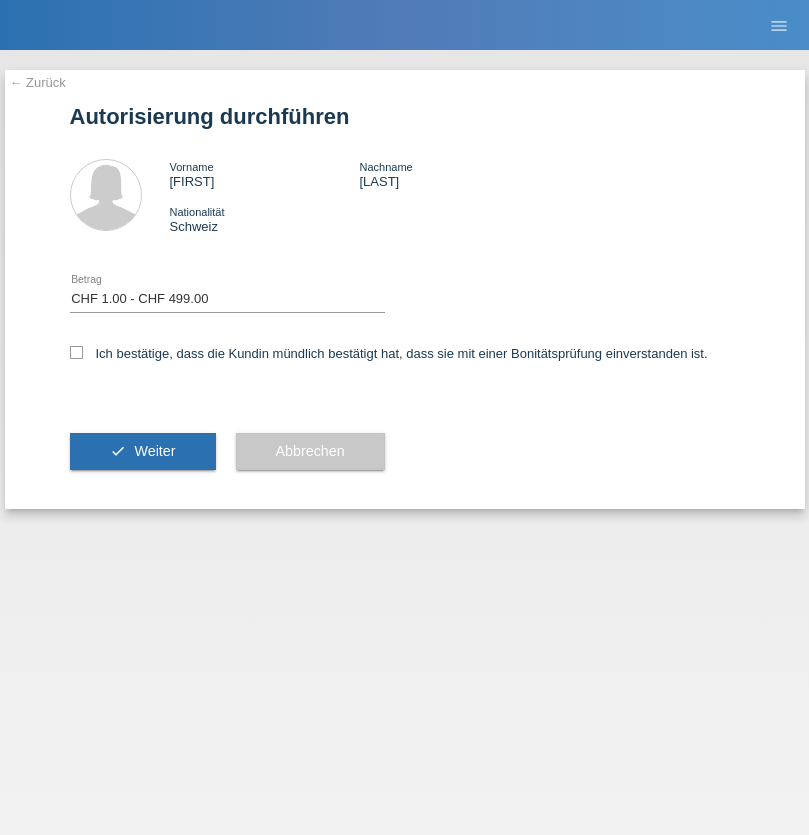 select on "1" 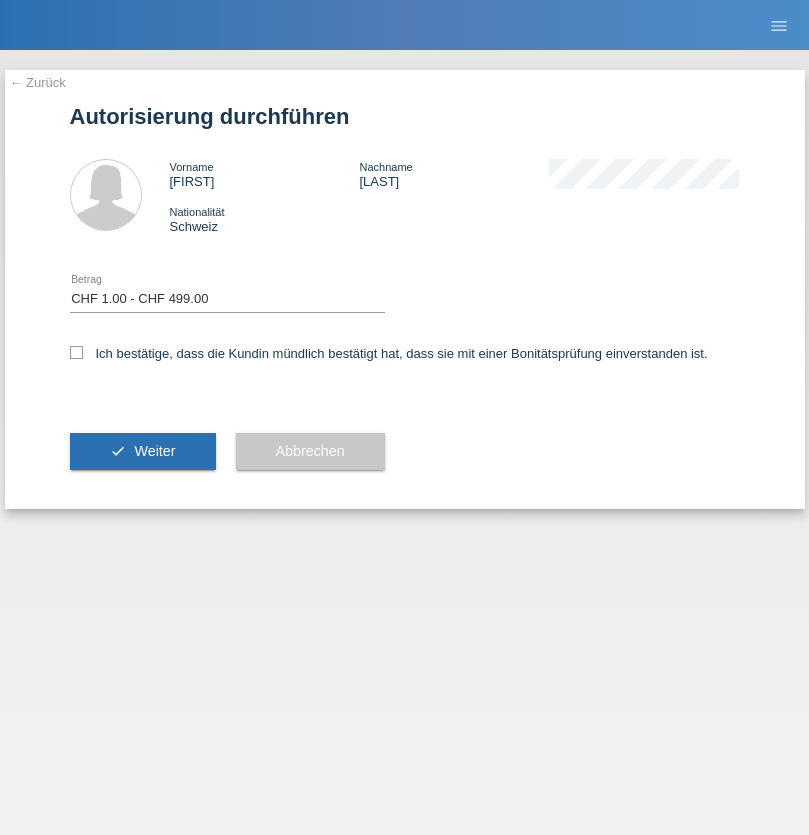 checkbox on "true" 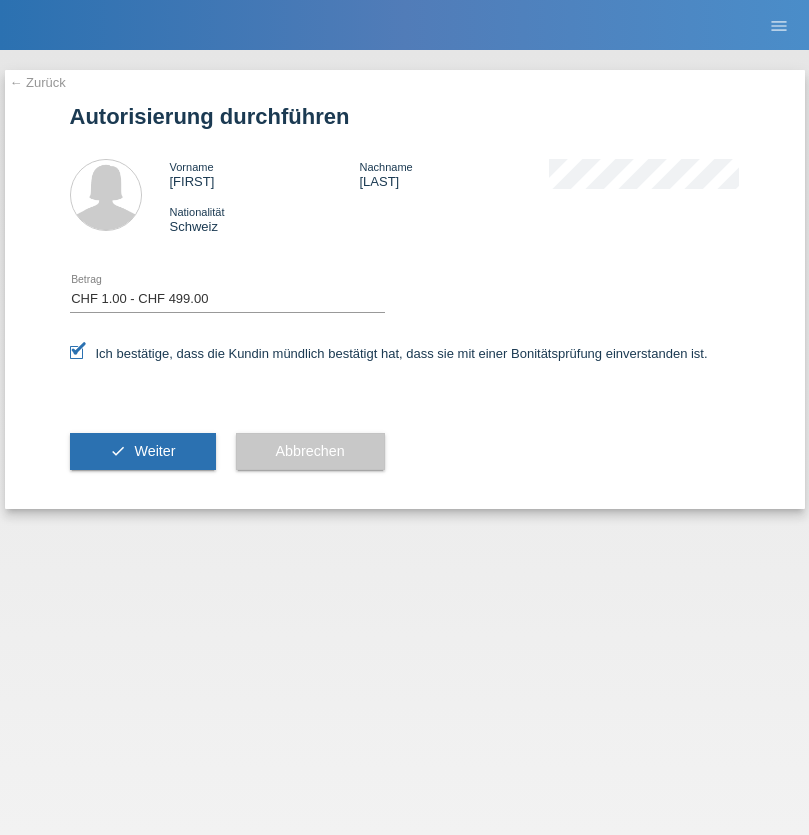 scroll, scrollTop: 0, scrollLeft: 0, axis: both 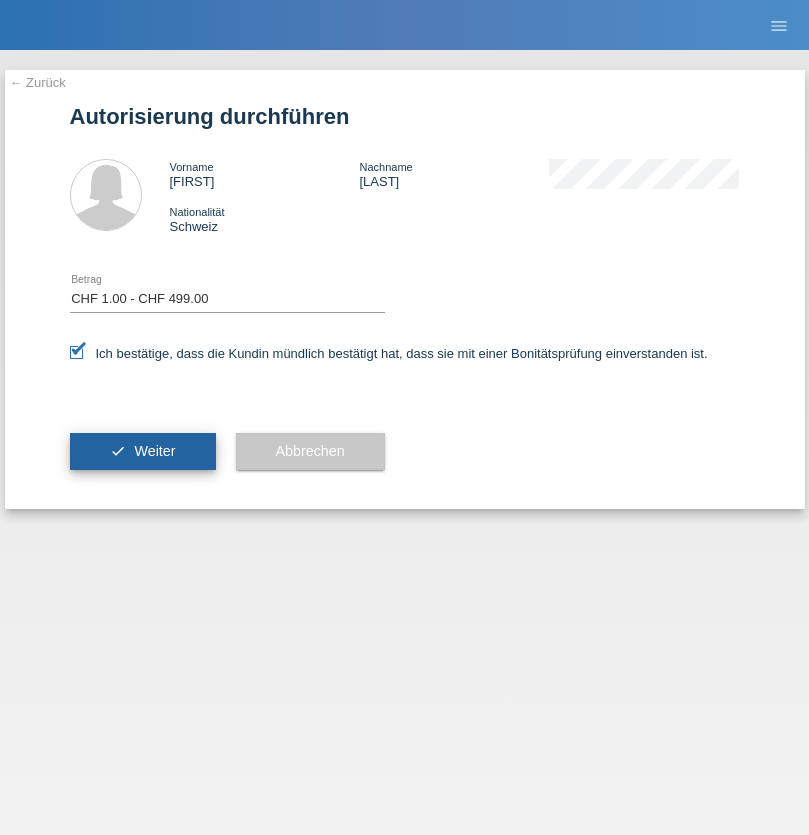 click on "Weiter" at bounding box center (154, 451) 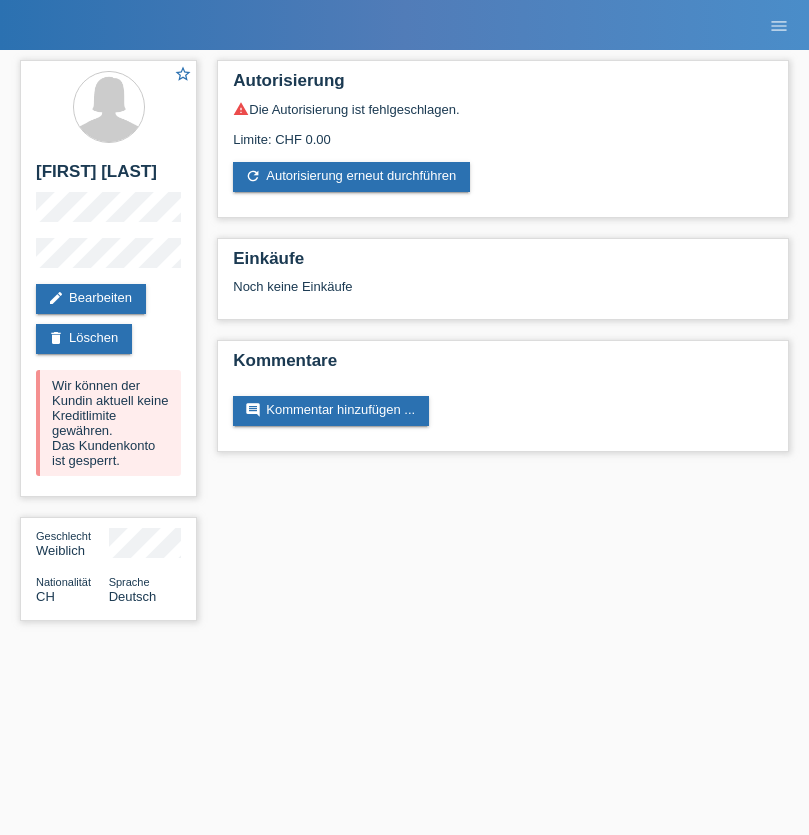 scroll, scrollTop: 0, scrollLeft: 0, axis: both 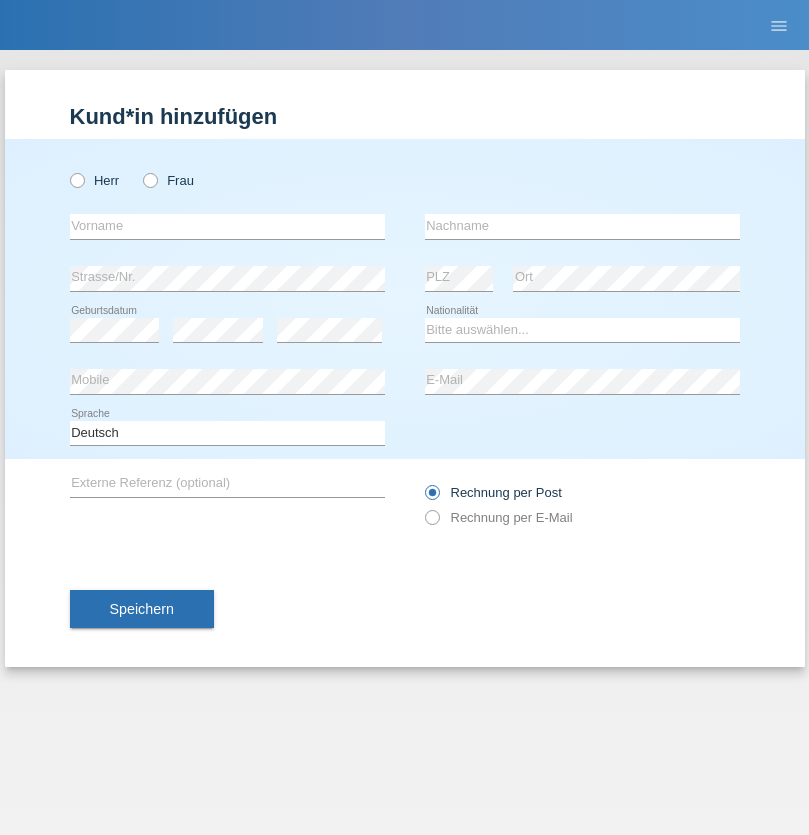 radio on "true" 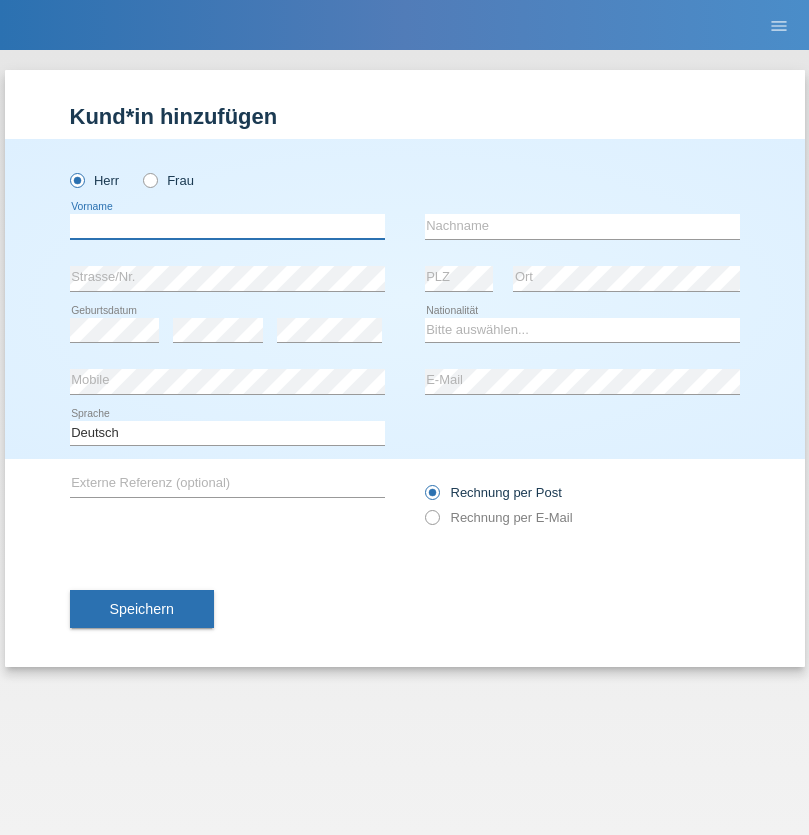 click at bounding box center [227, 226] 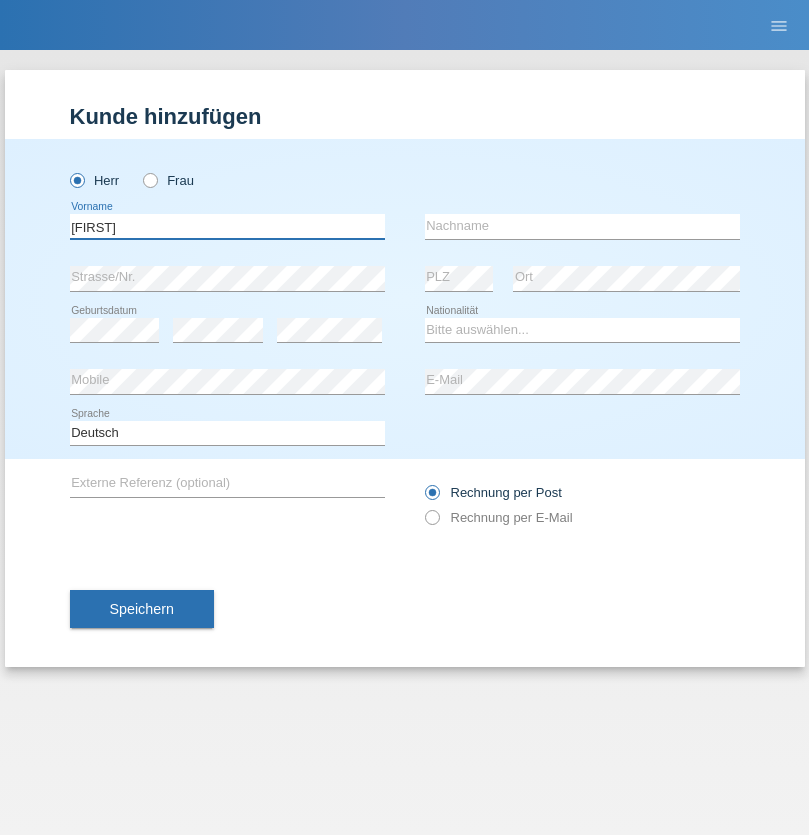 type on "[FIRST]" 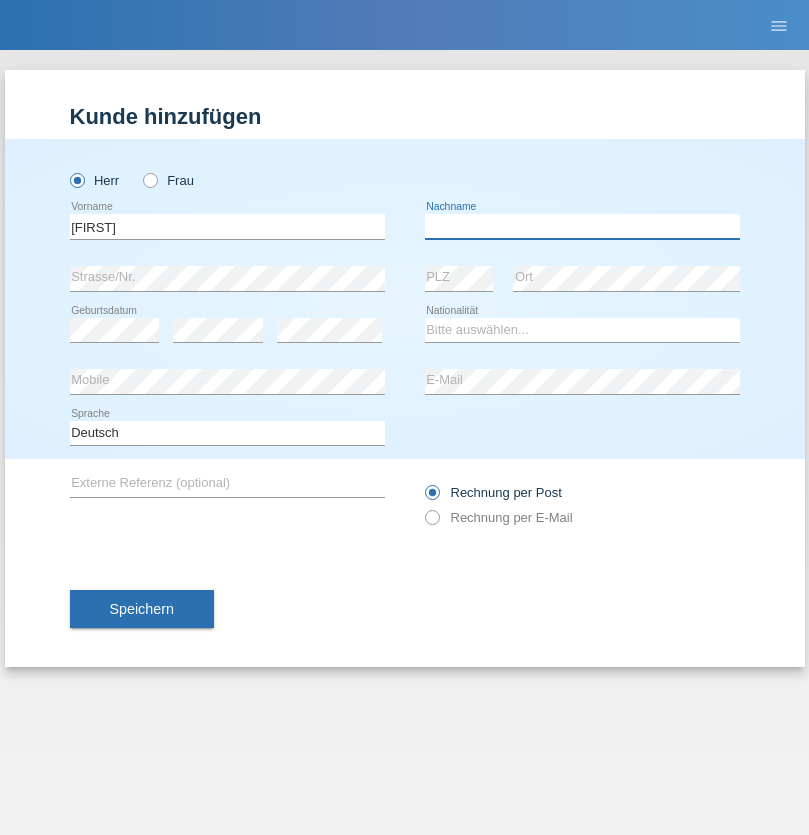 click at bounding box center [582, 226] 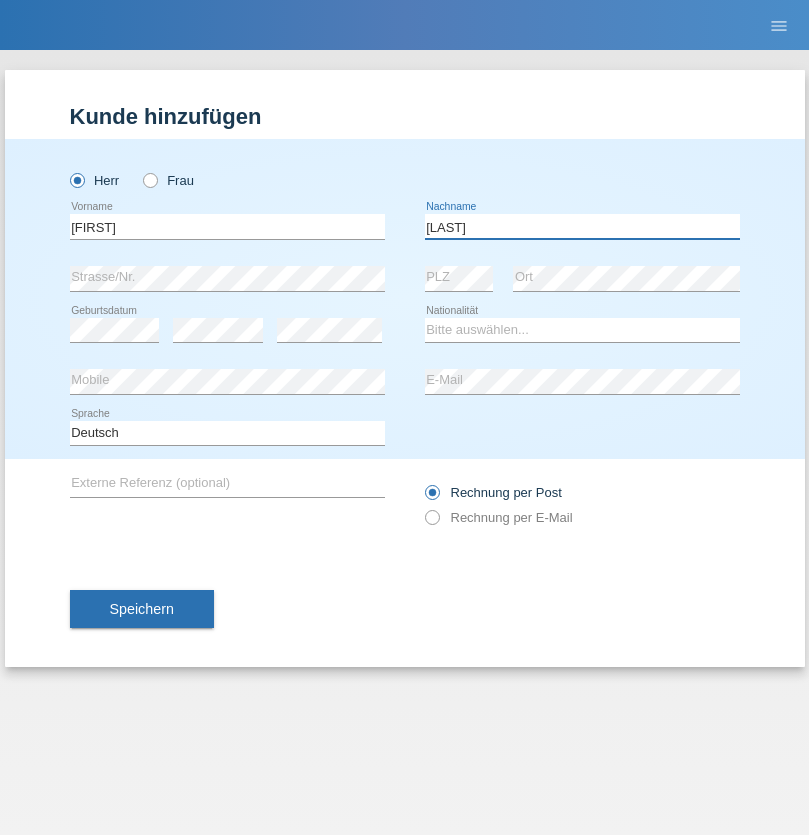 type on "[LAST]" 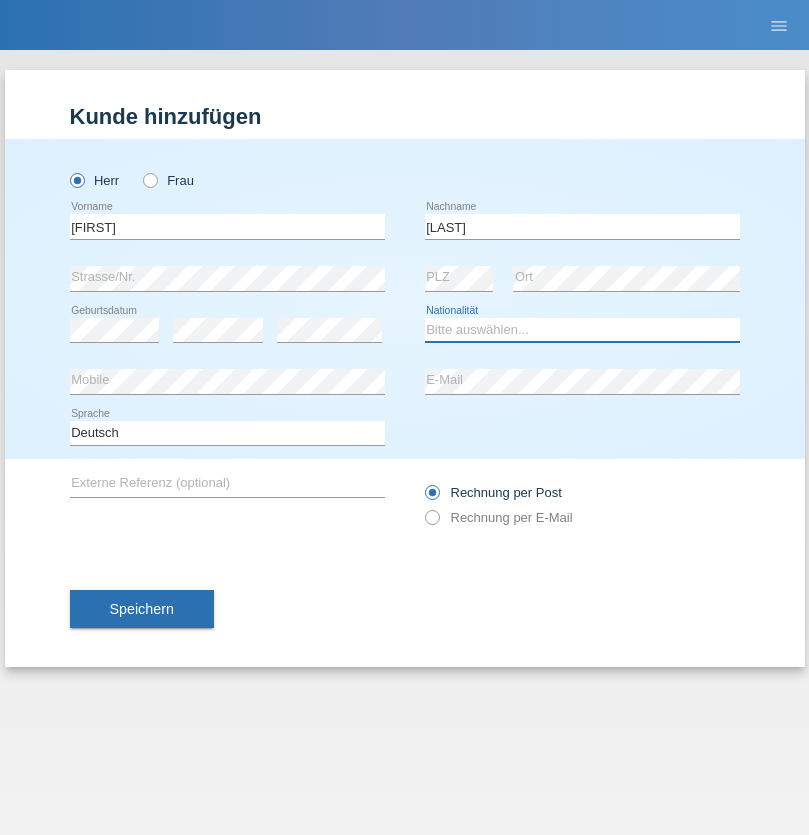 select on "CH" 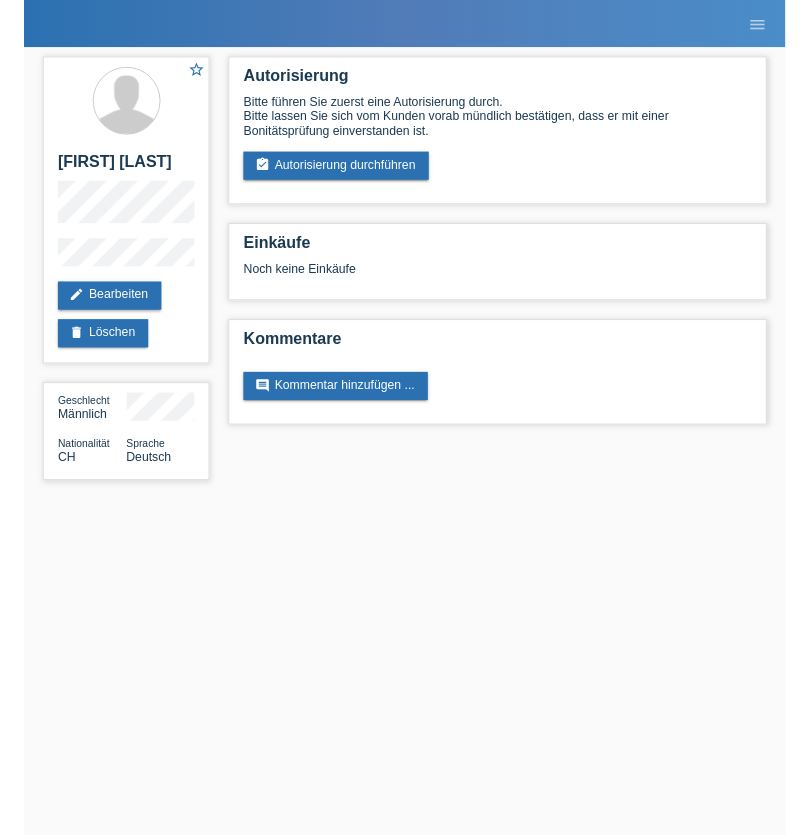 scroll, scrollTop: 0, scrollLeft: 0, axis: both 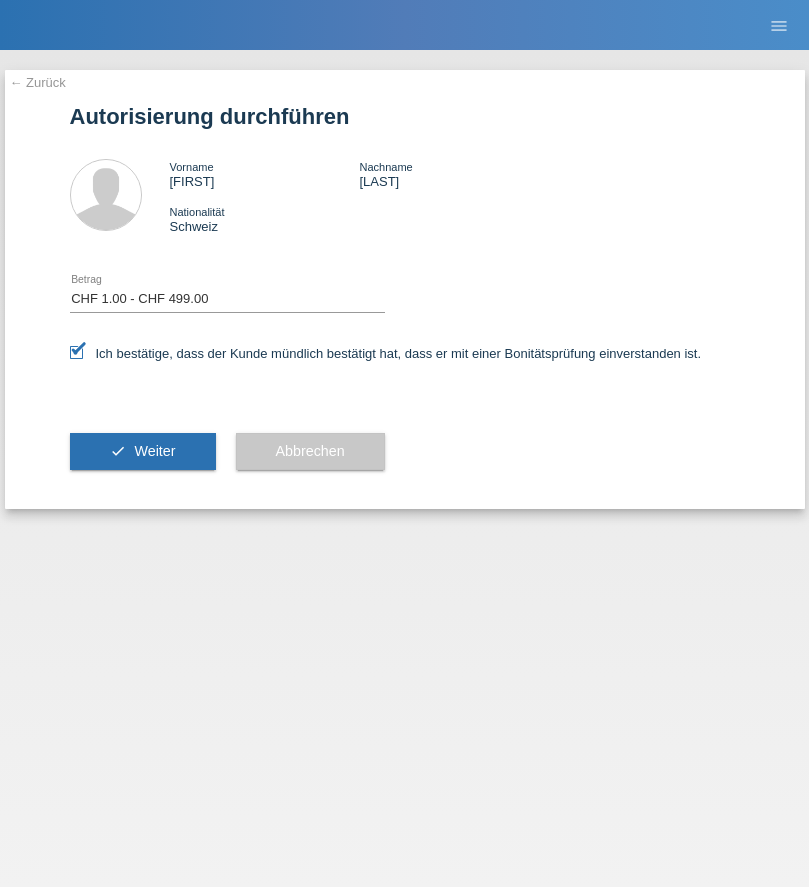 select on "1" 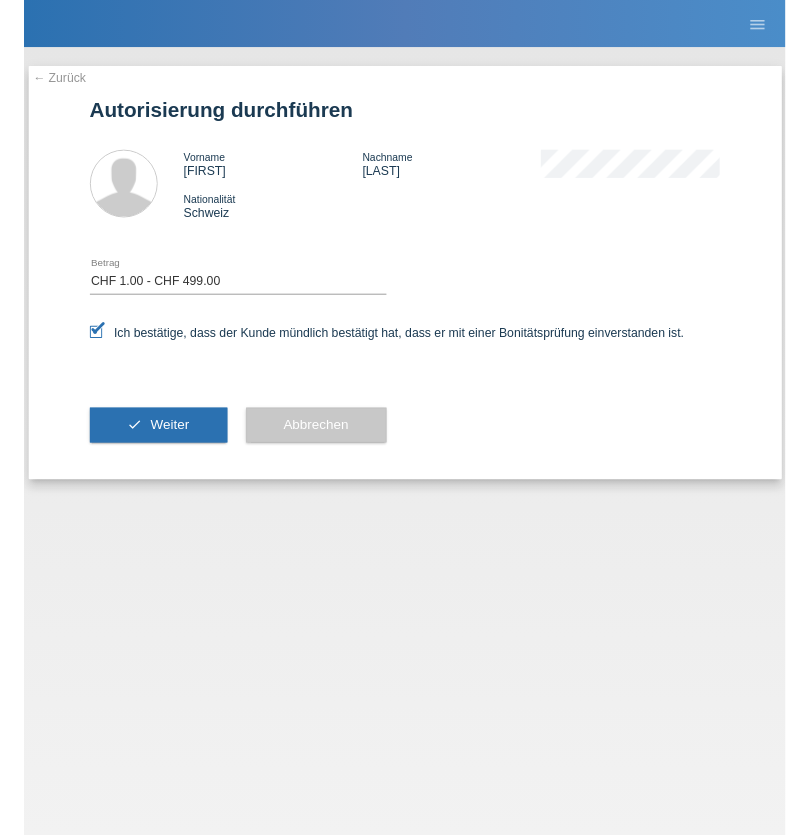 scroll, scrollTop: 0, scrollLeft: 0, axis: both 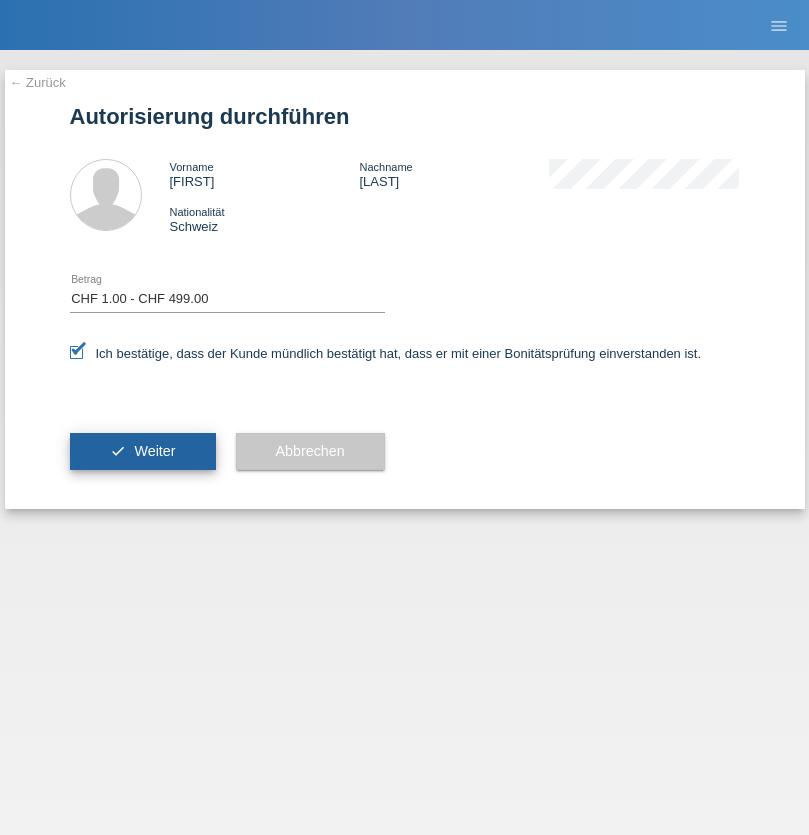 click on "Weiter" at bounding box center [154, 451] 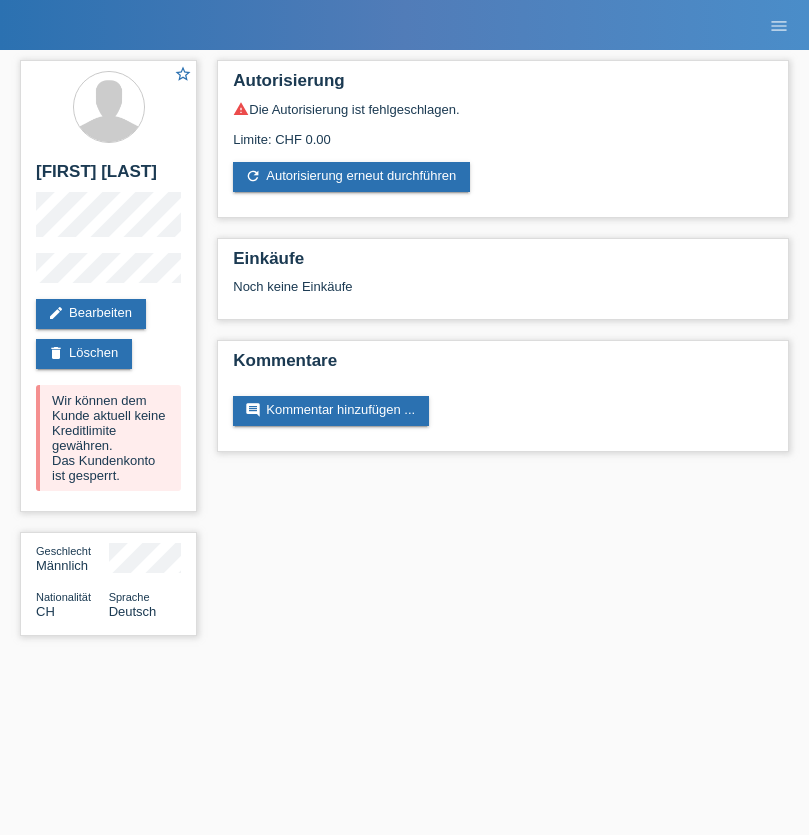 scroll, scrollTop: 0, scrollLeft: 0, axis: both 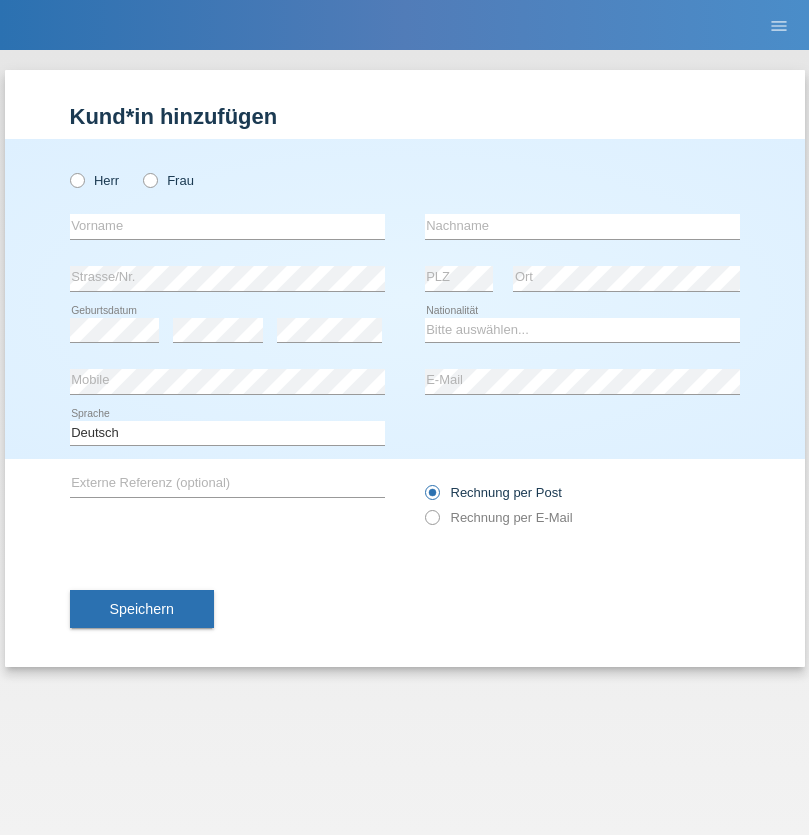 radio on "true" 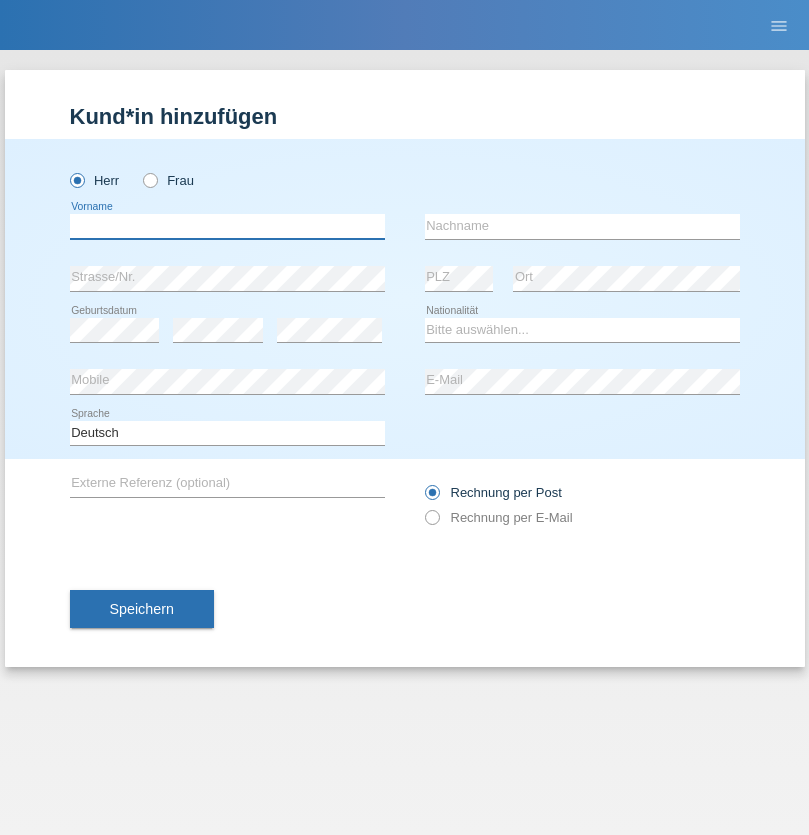 click at bounding box center [227, 226] 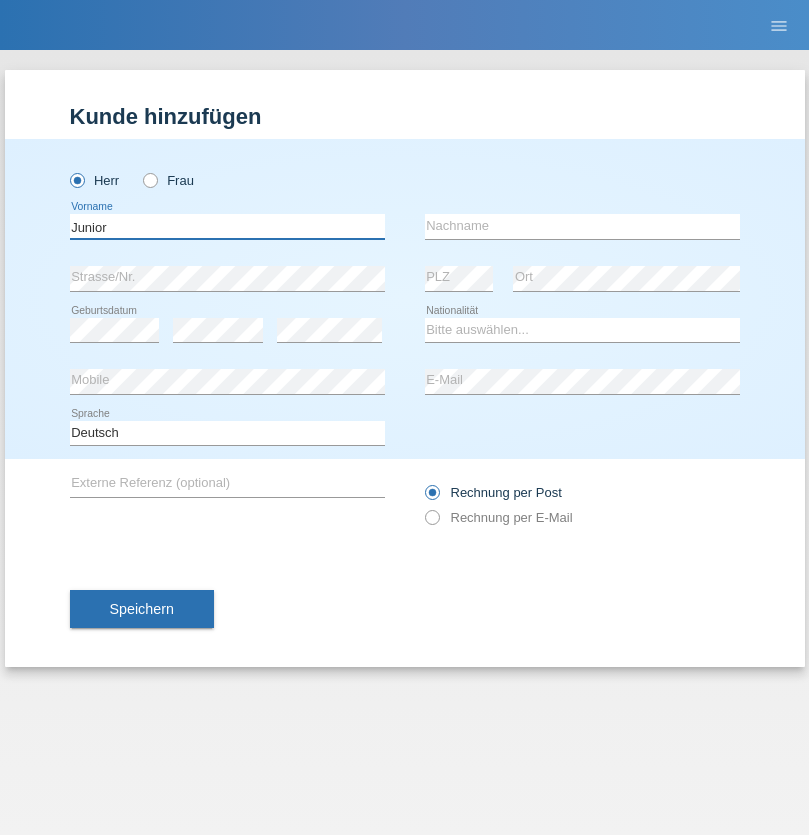 type on "Junior" 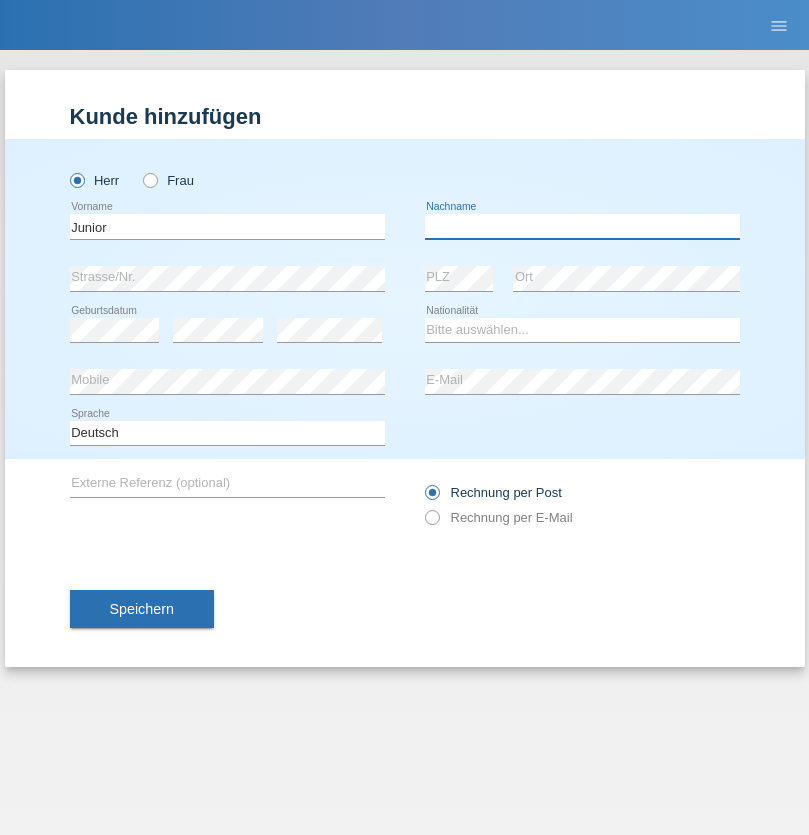 click at bounding box center [582, 226] 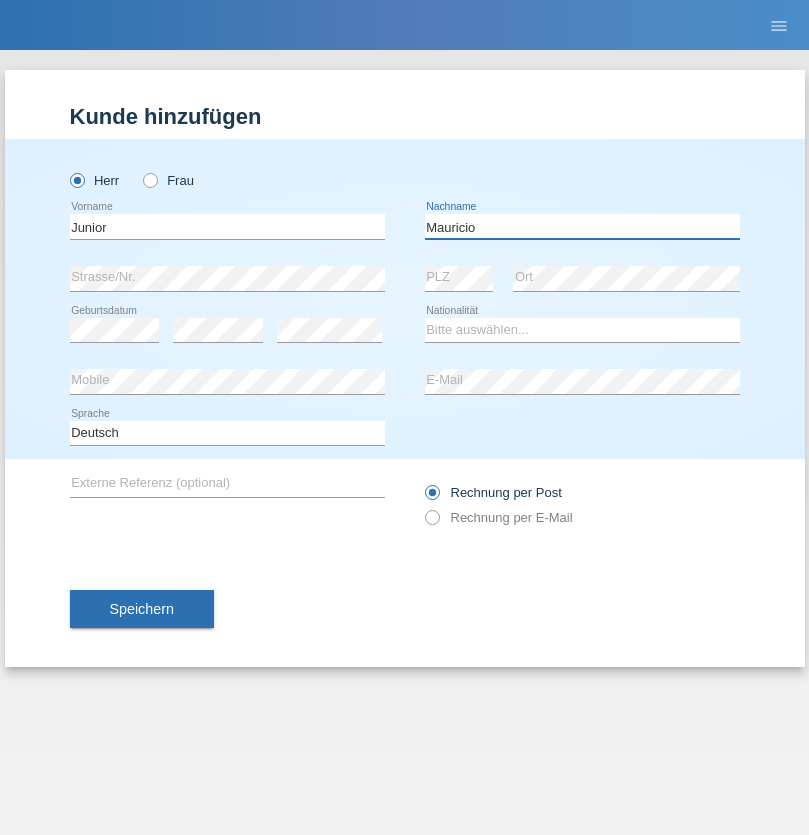 type on "Mauricio" 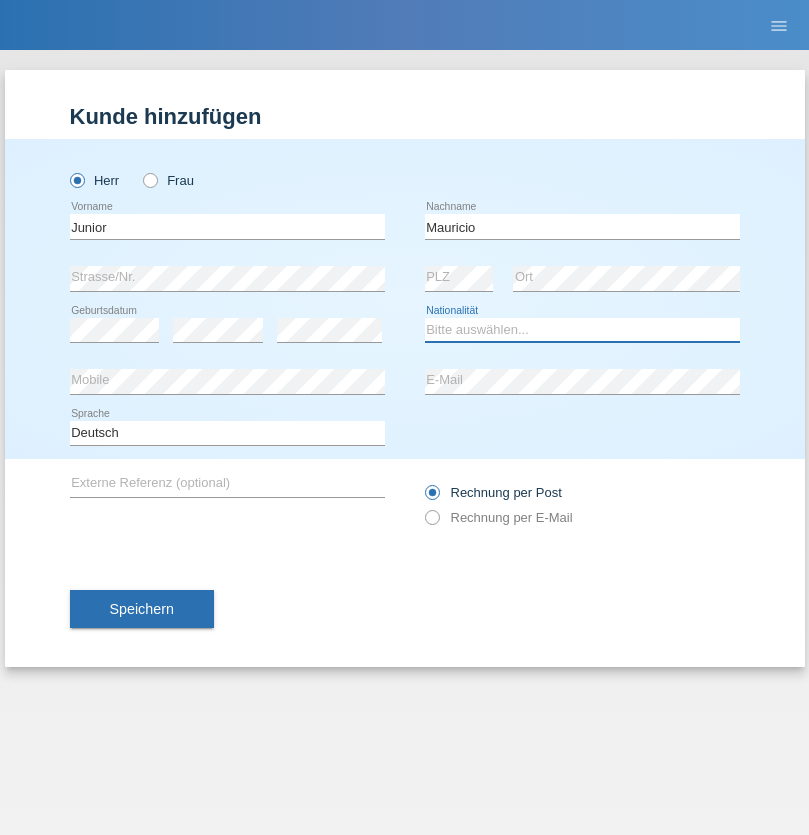 select on "CH" 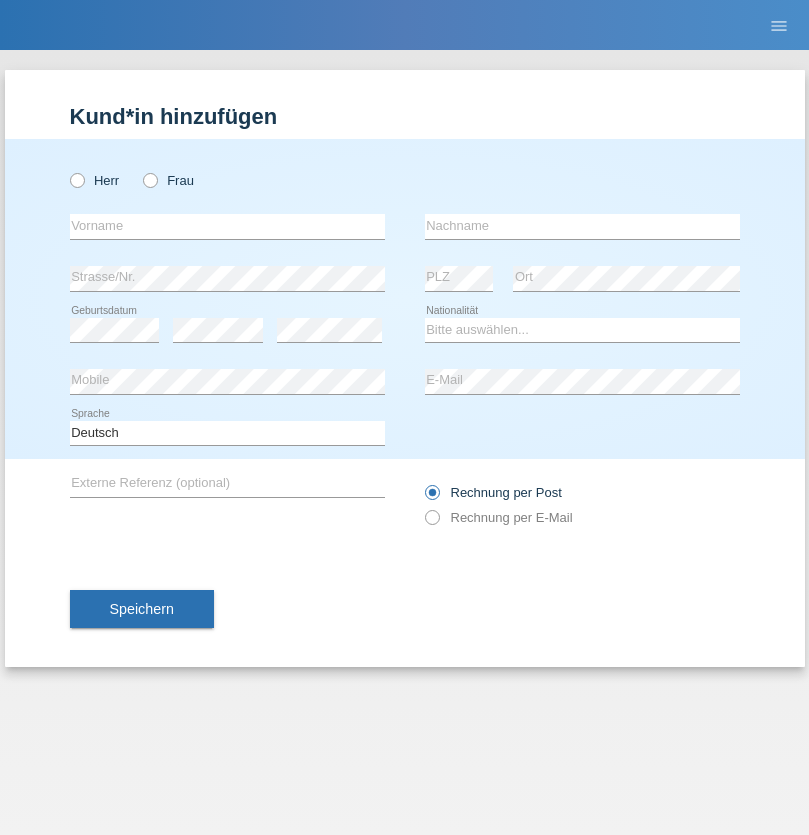 scroll, scrollTop: 0, scrollLeft: 0, axis: both 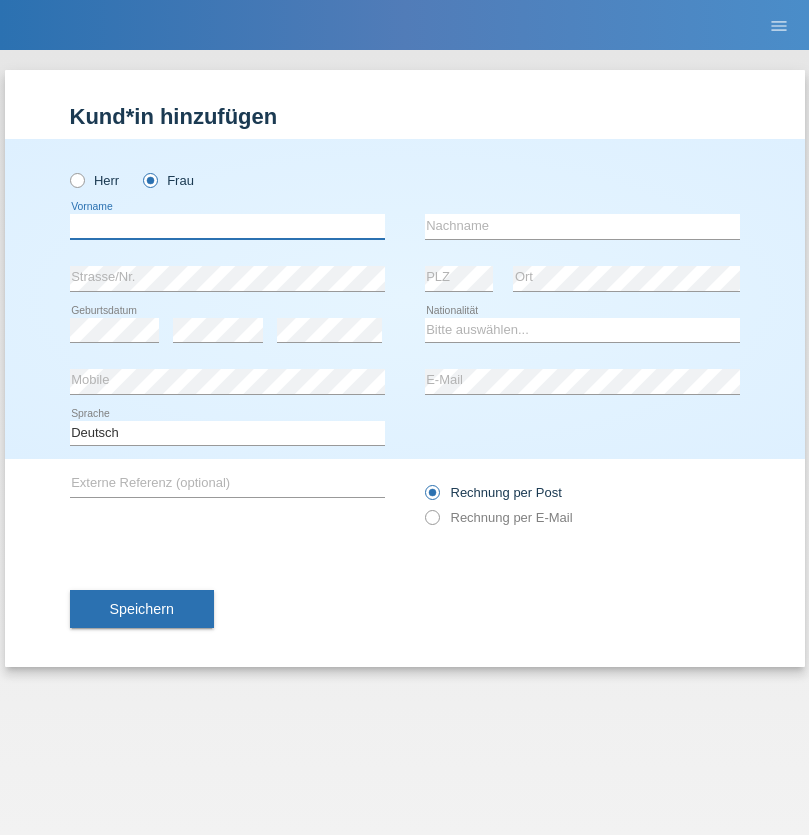 click at bounding box center (227, 226) 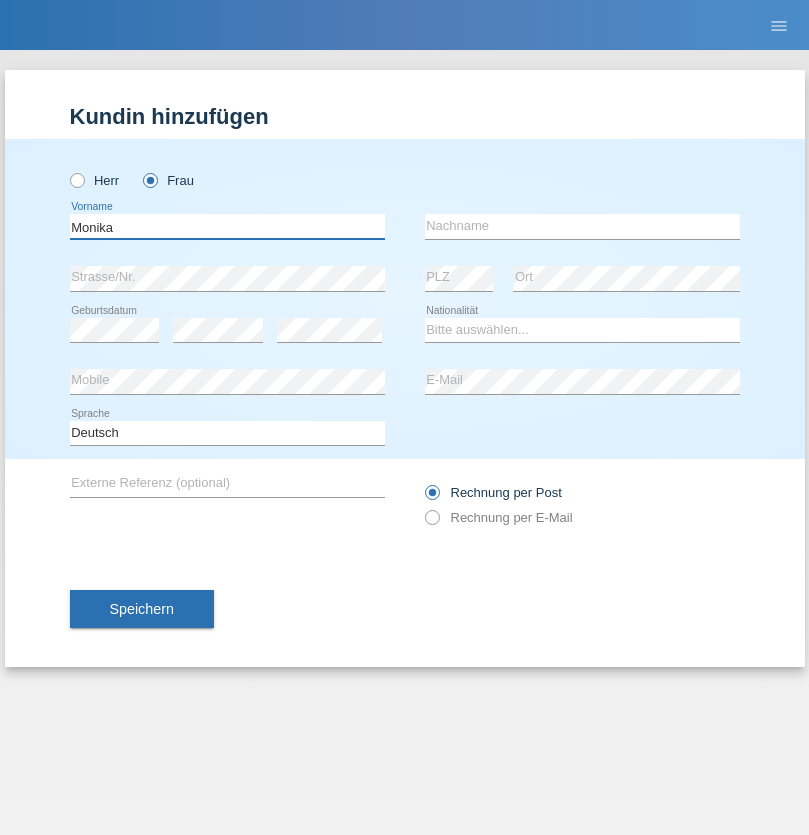 type on "Monika" 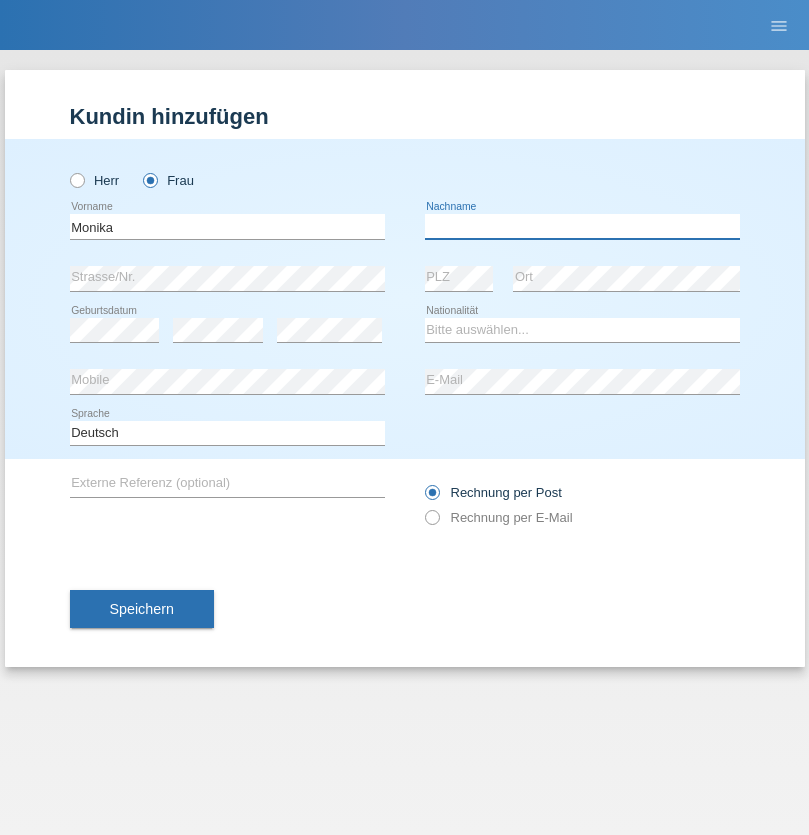 click at bounding box center (582, 226) 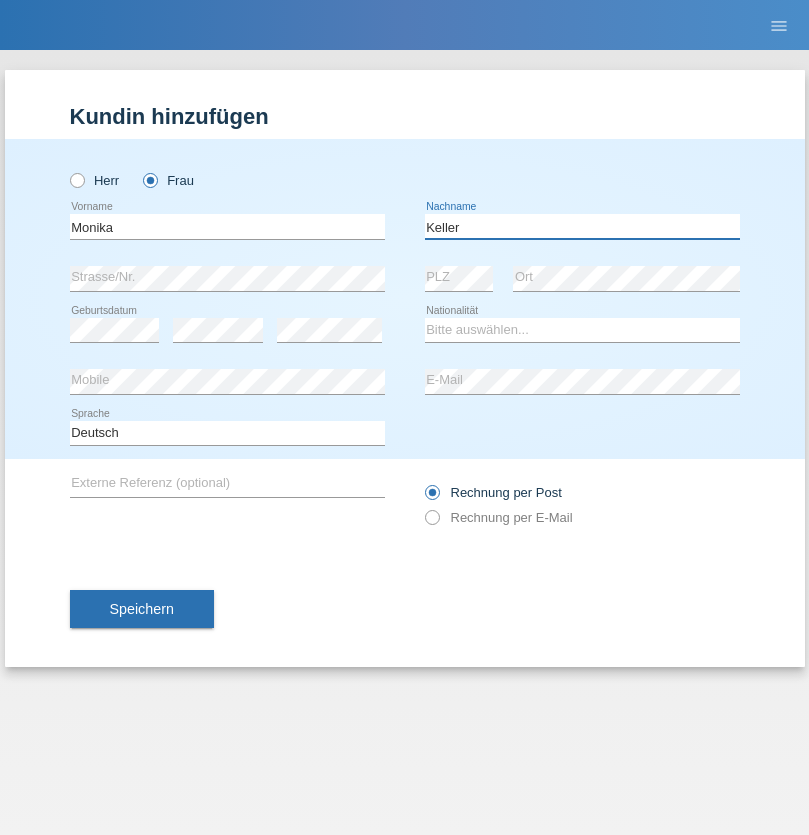 type on "Keller" 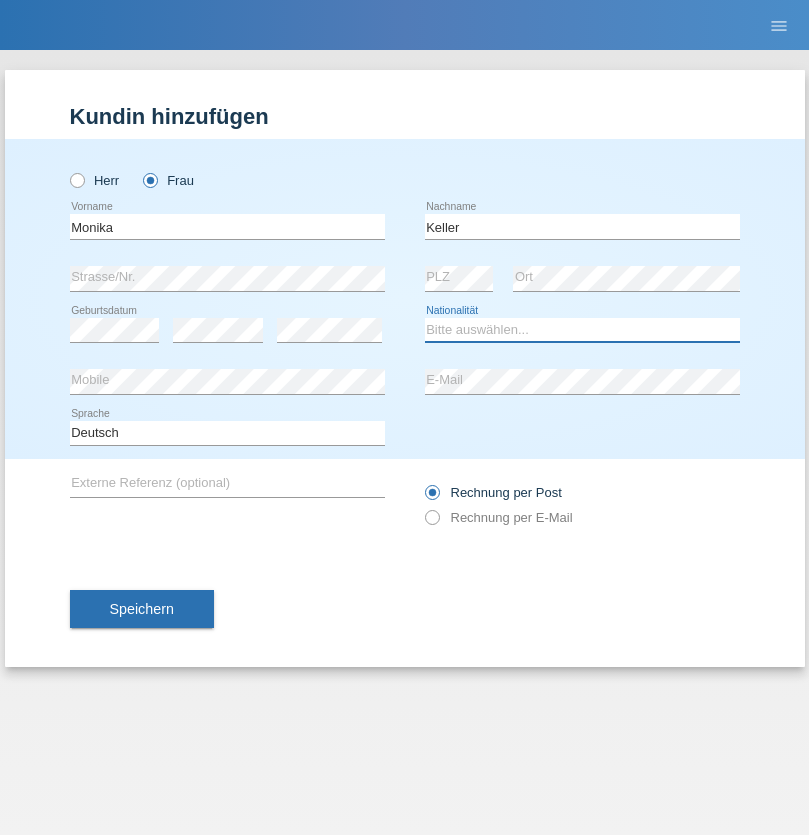 select on "CH" 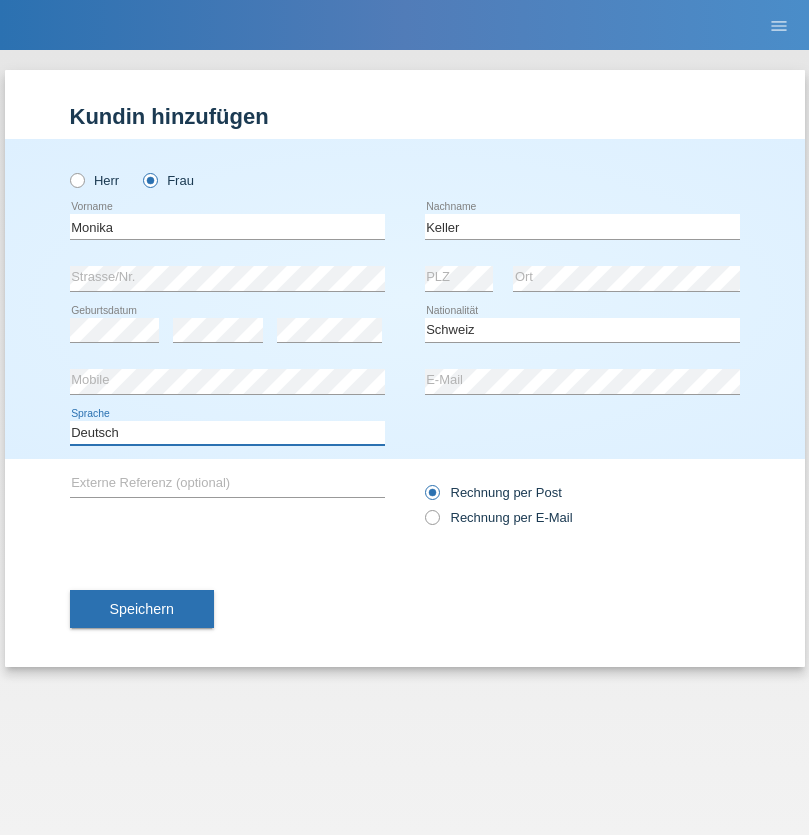 select on "en" 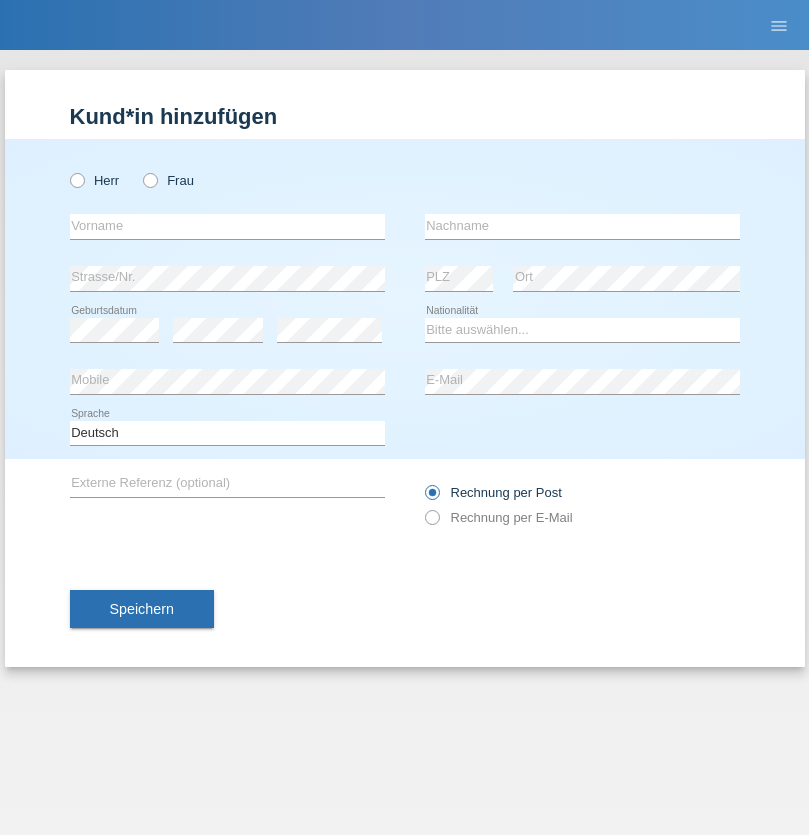 scroll, scrollTop: 0, scrollLeft: 0, axis: both 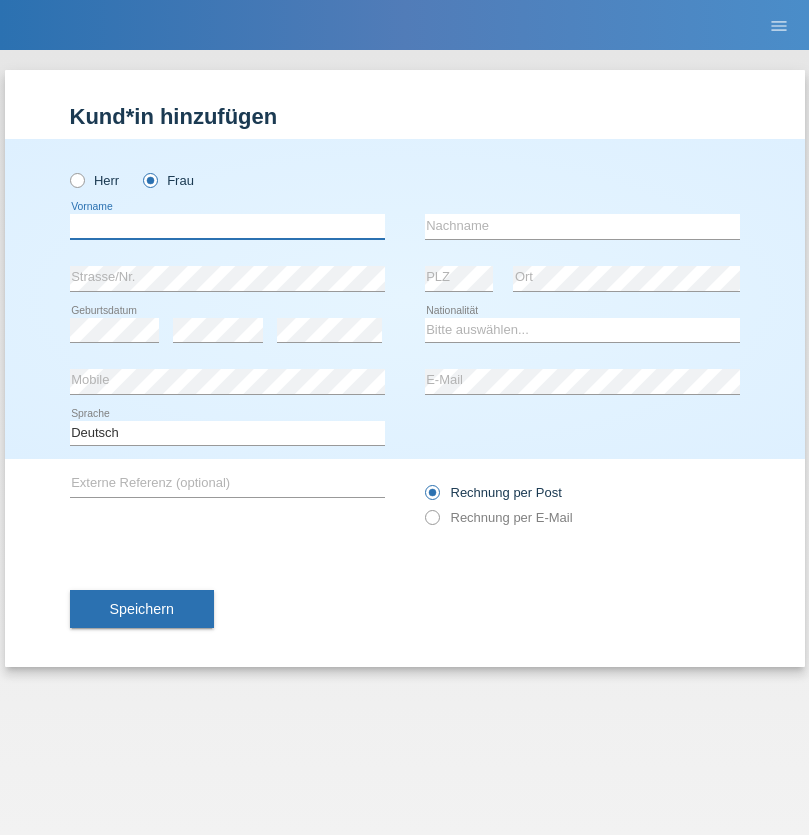 click at bounding box center (227, 226) 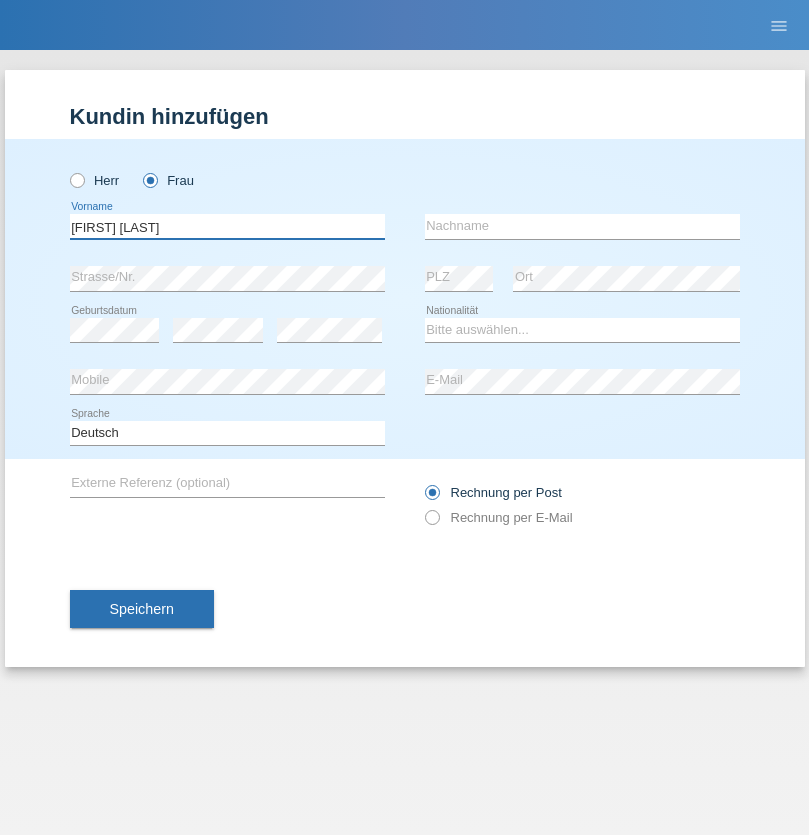 type on "Maria Fernanda" 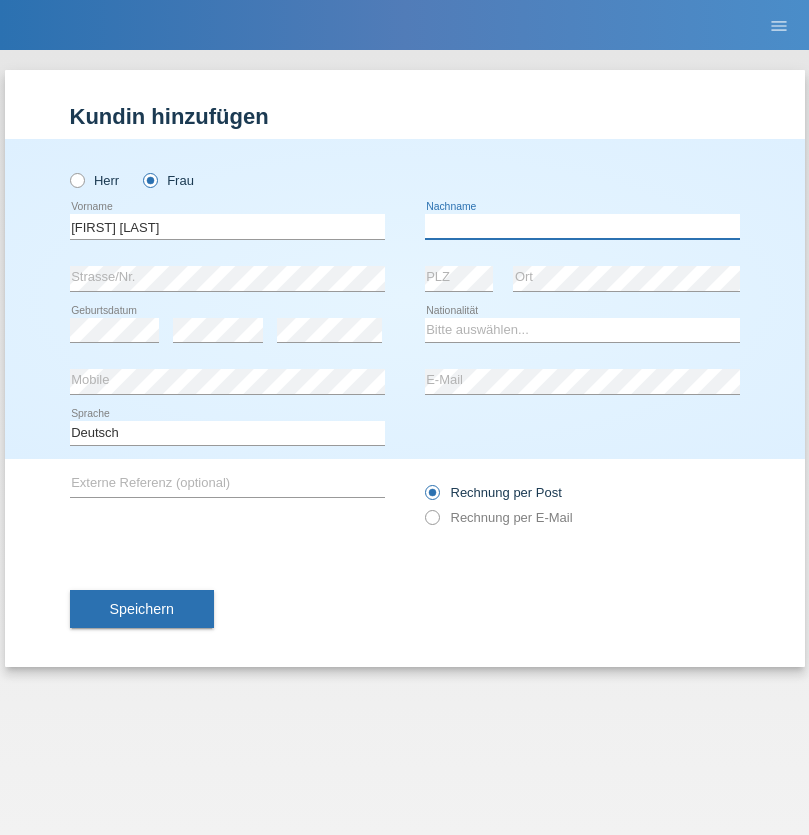 click at bounding box center [582, 226] 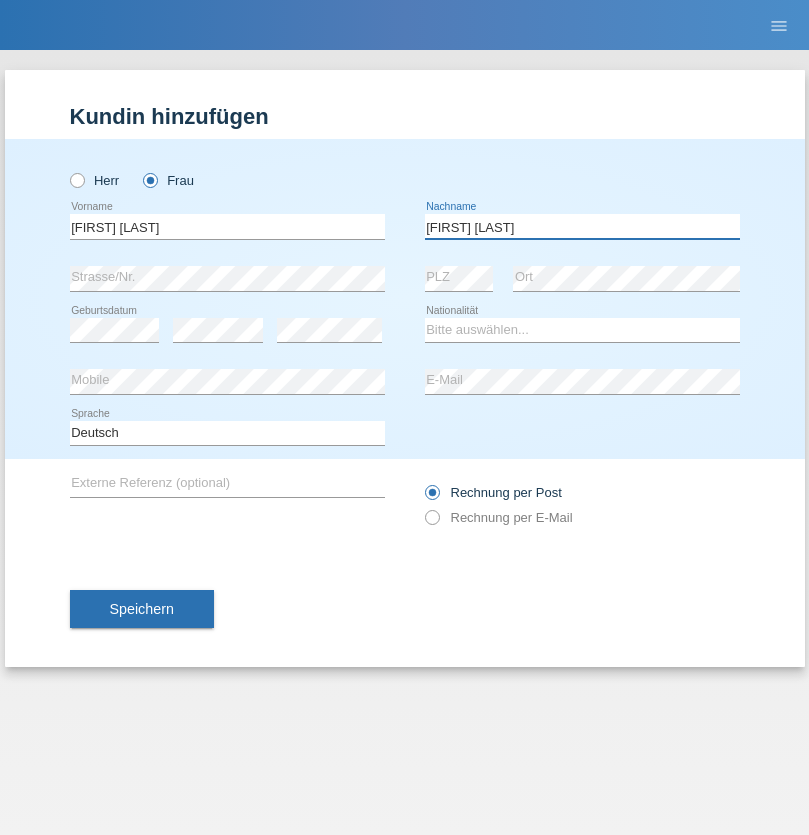 type on "Knusel Campillo" 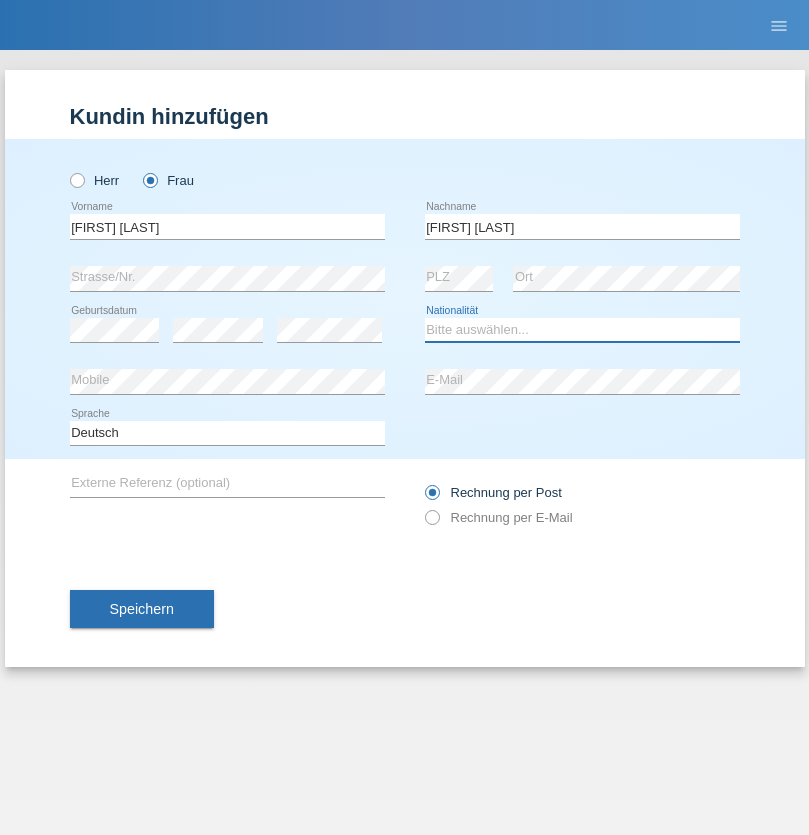 select on "CH" 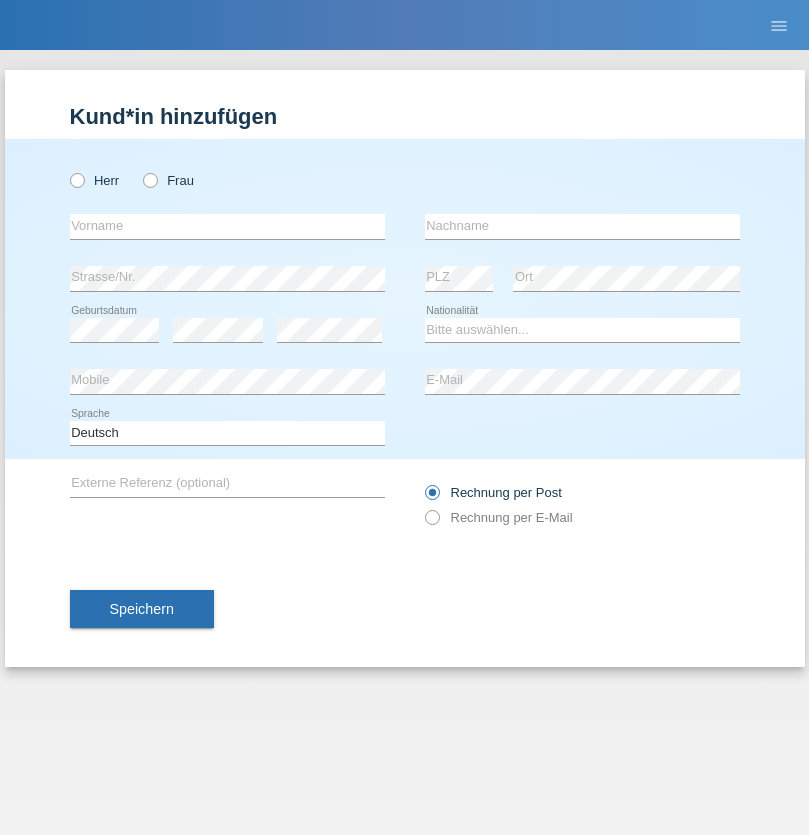 scroll, scrollTop: 0, scrollLeft: 0, axis: both 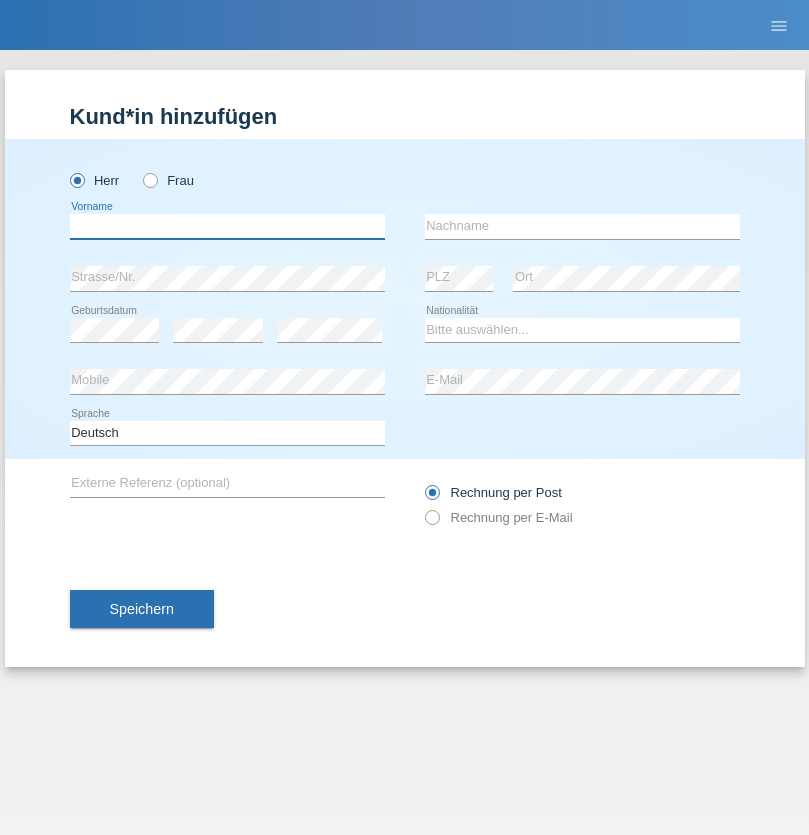 click at bounding box center (227, 226) 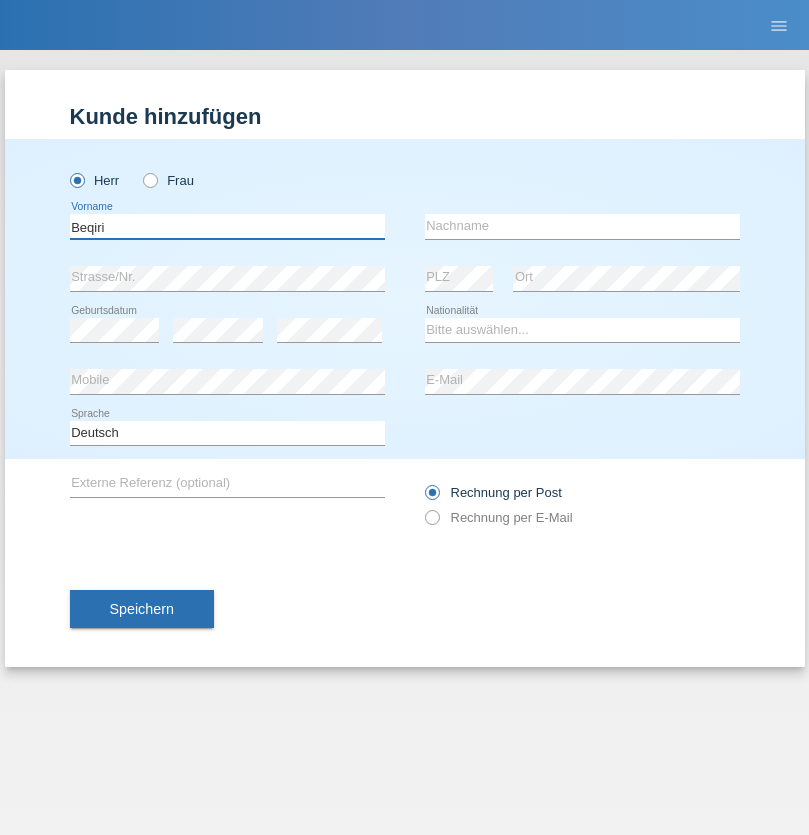 type on "Beqiri" 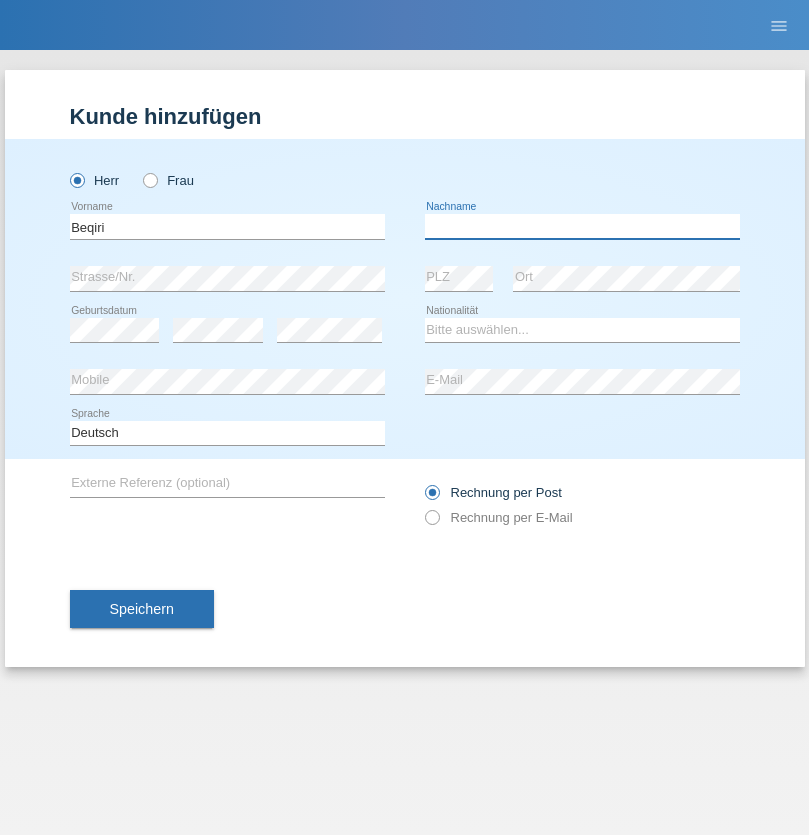 click at bounding box center (582, 226) 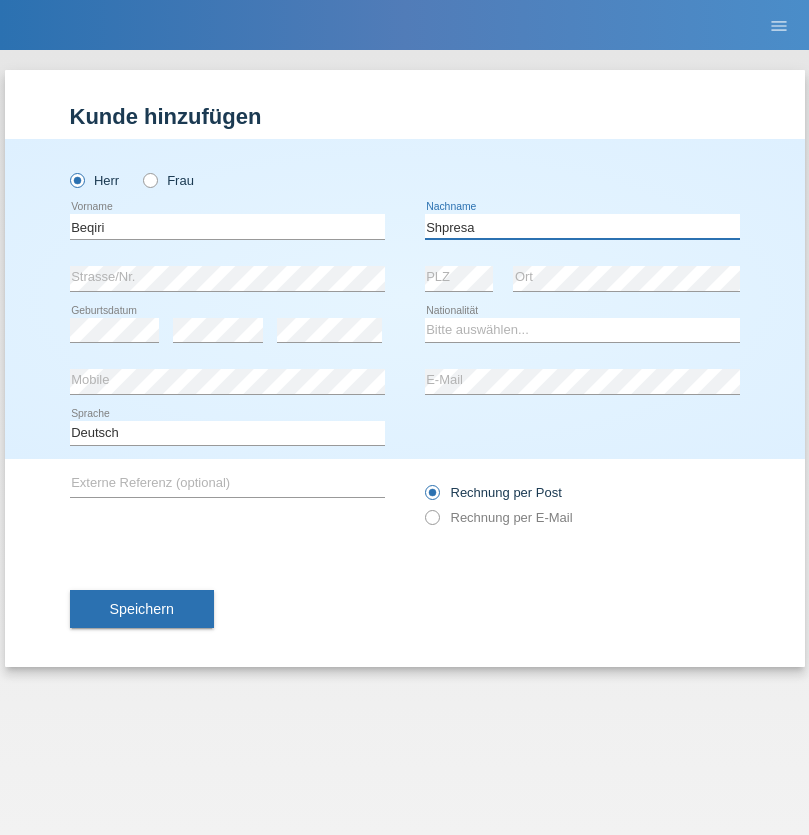 type on "Shpresa" 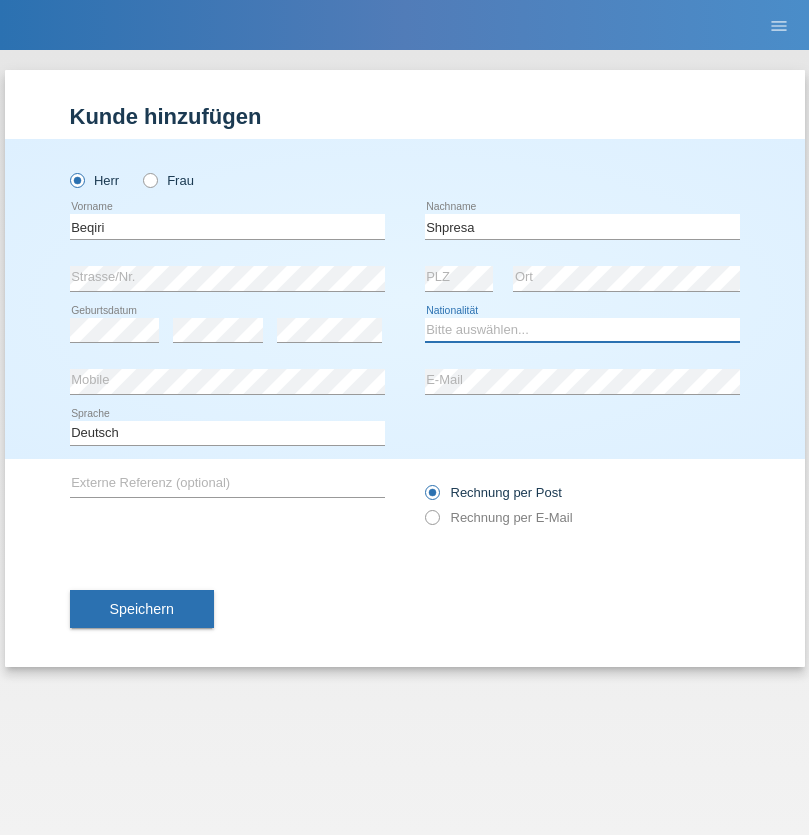 select on "XK" 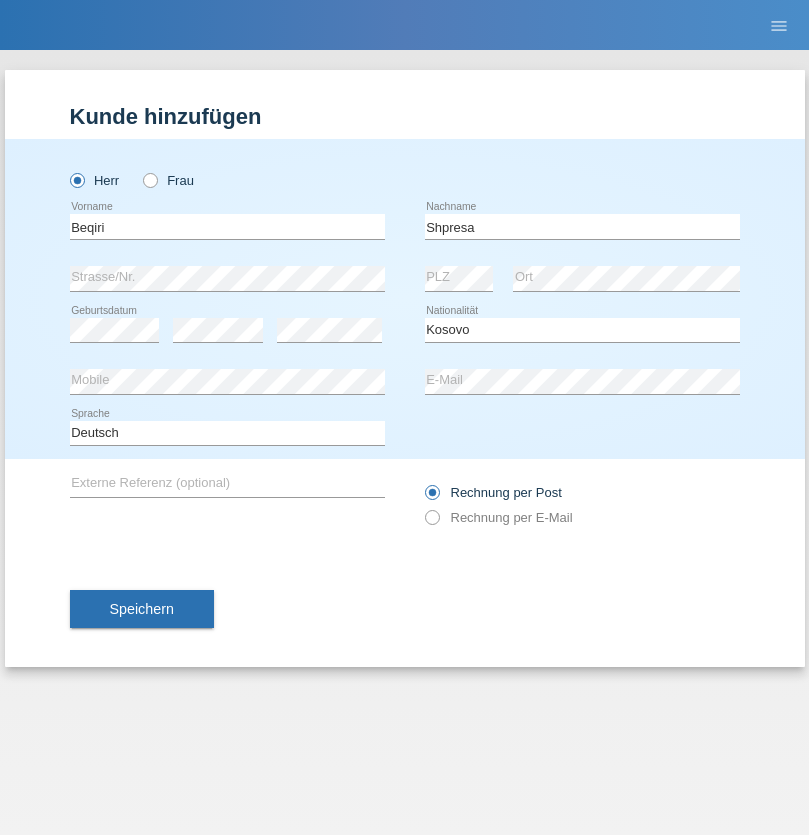select on "C" 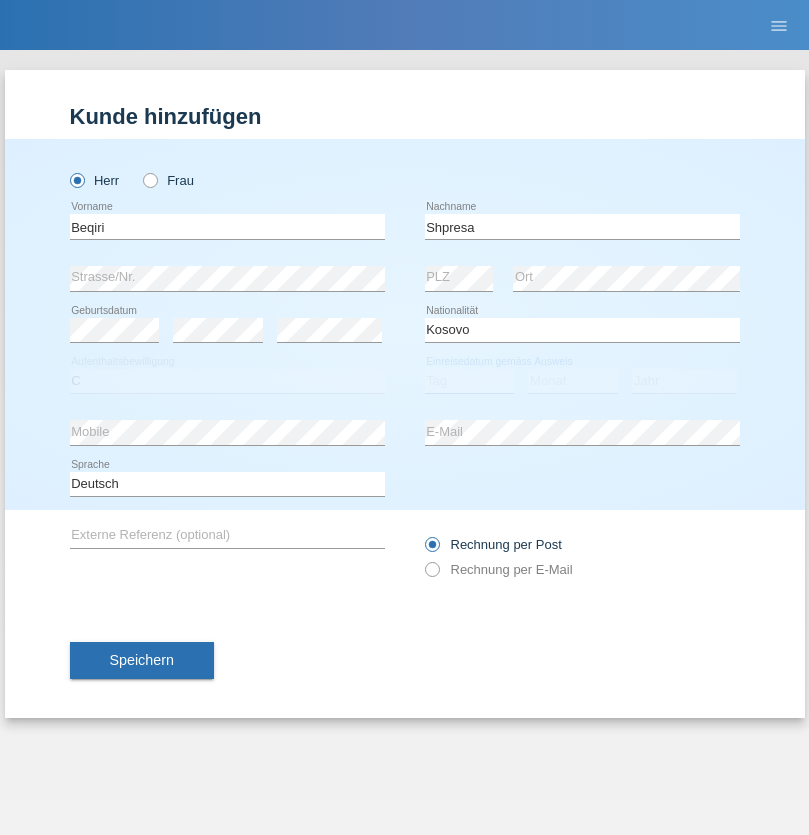 select on "08" 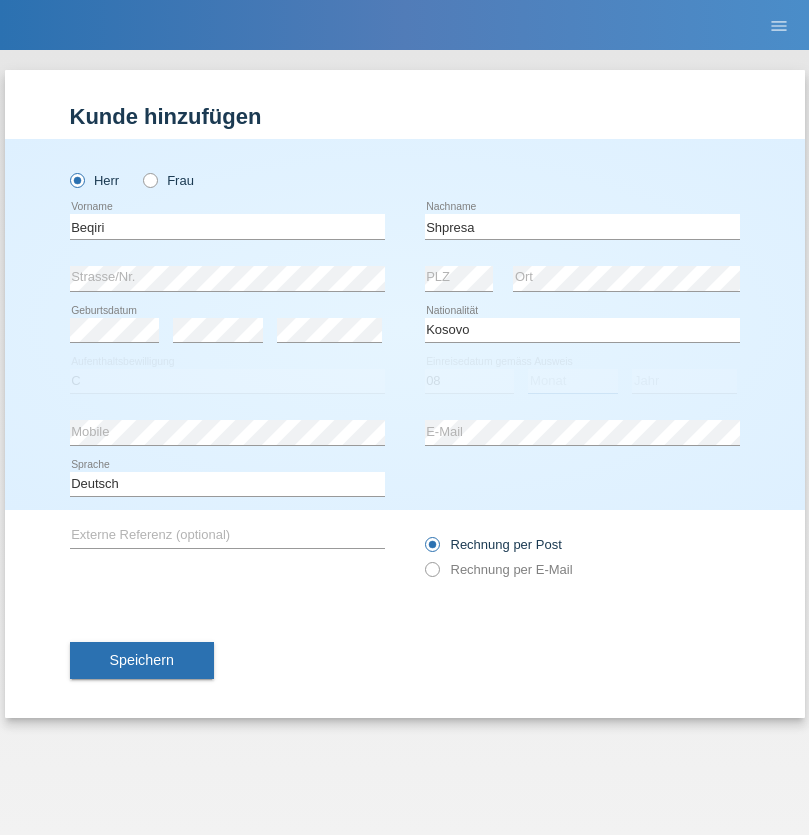 select on "02" 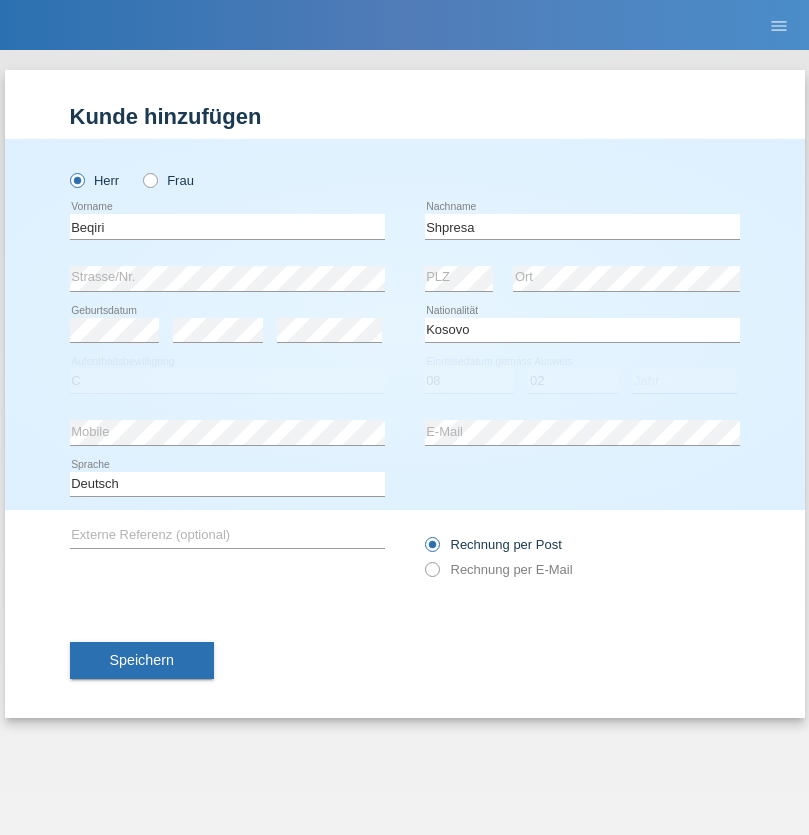 select on "1979" 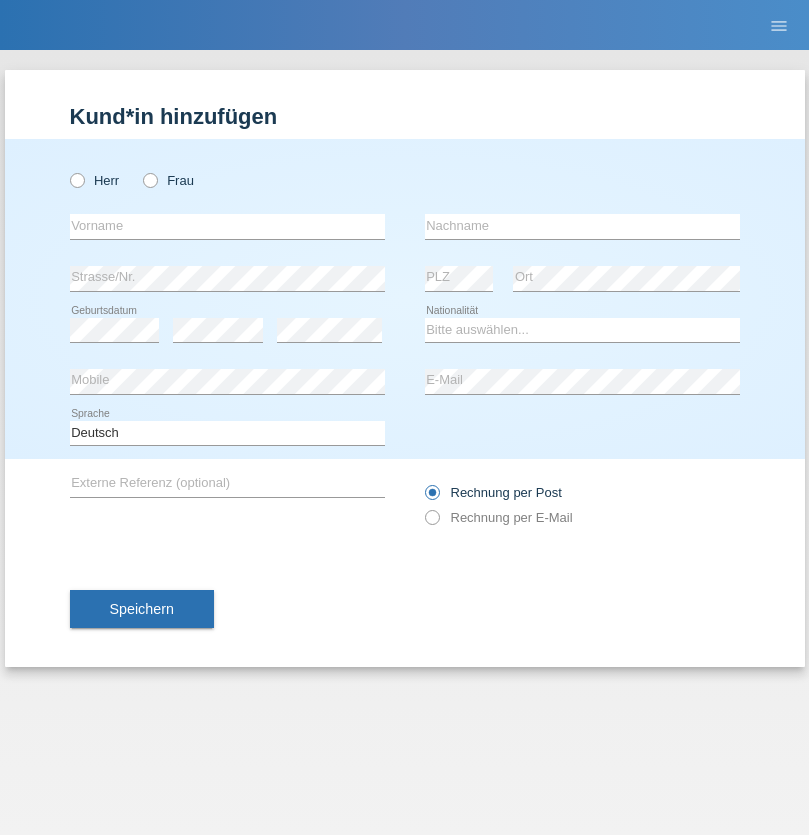 scroll, scrollTop: 0, scrollLeft: 0, axis: both 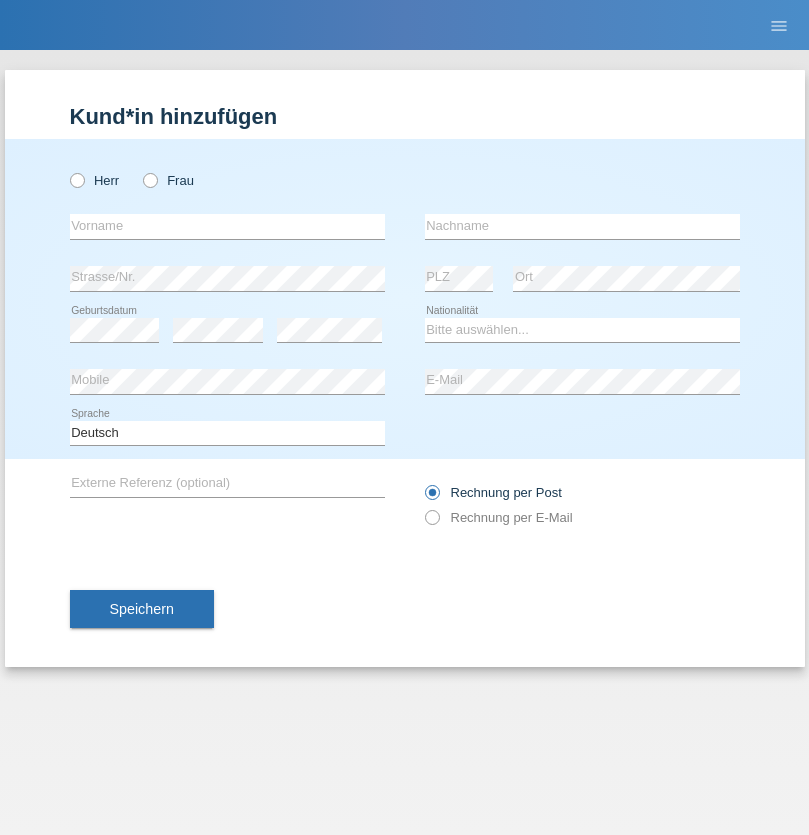 radio on "true" 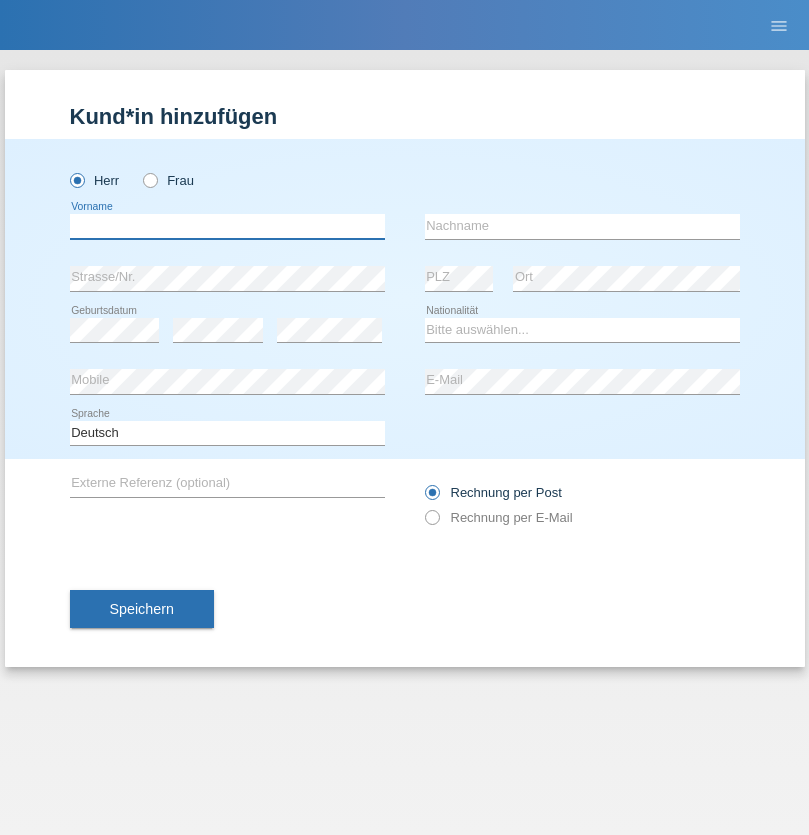 click at bounding box center (227, 226) 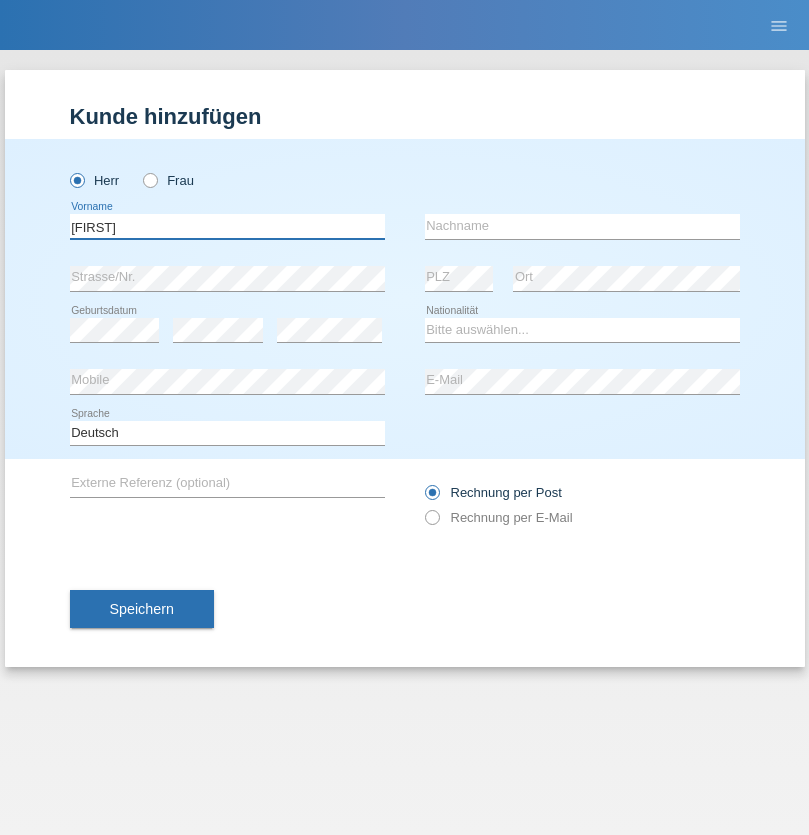 type on "[FIRST]" 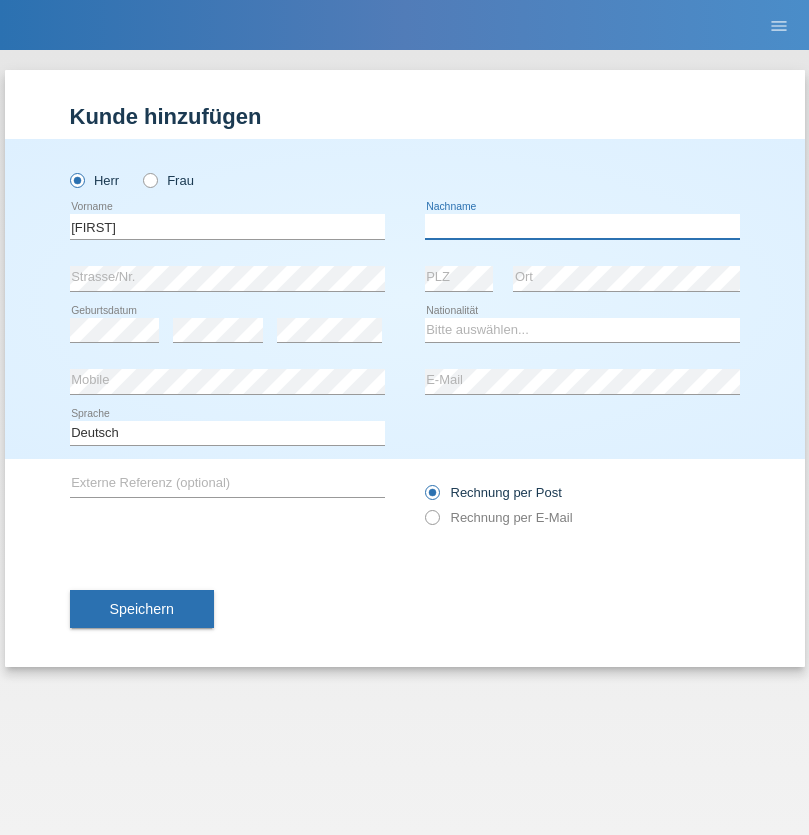 click at bounding box center [582, 226] 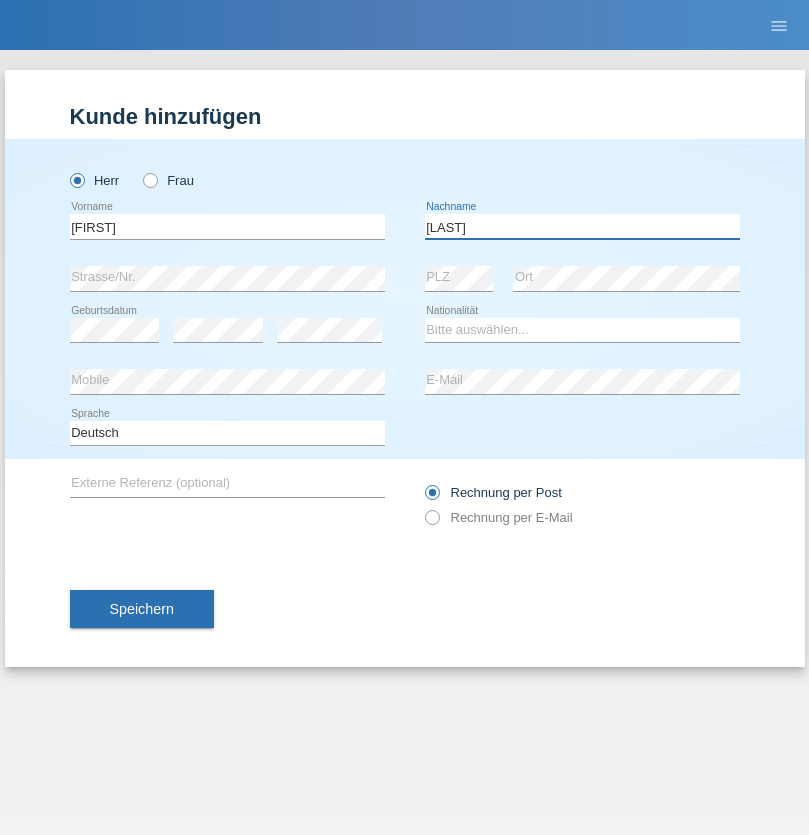 type on "[LAST]" 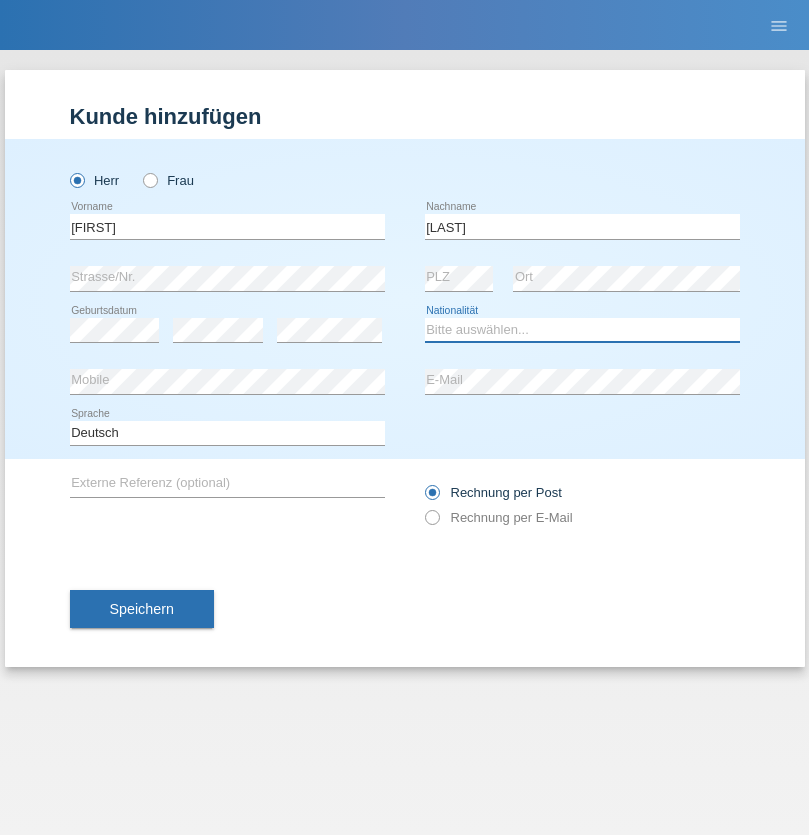 select on "CH" 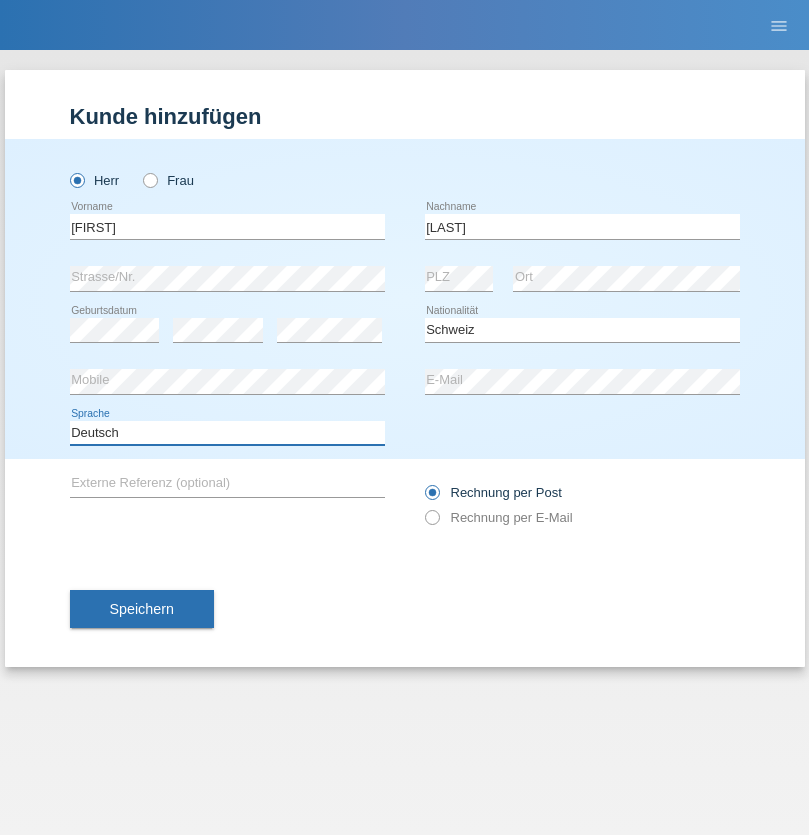 select on "en" 